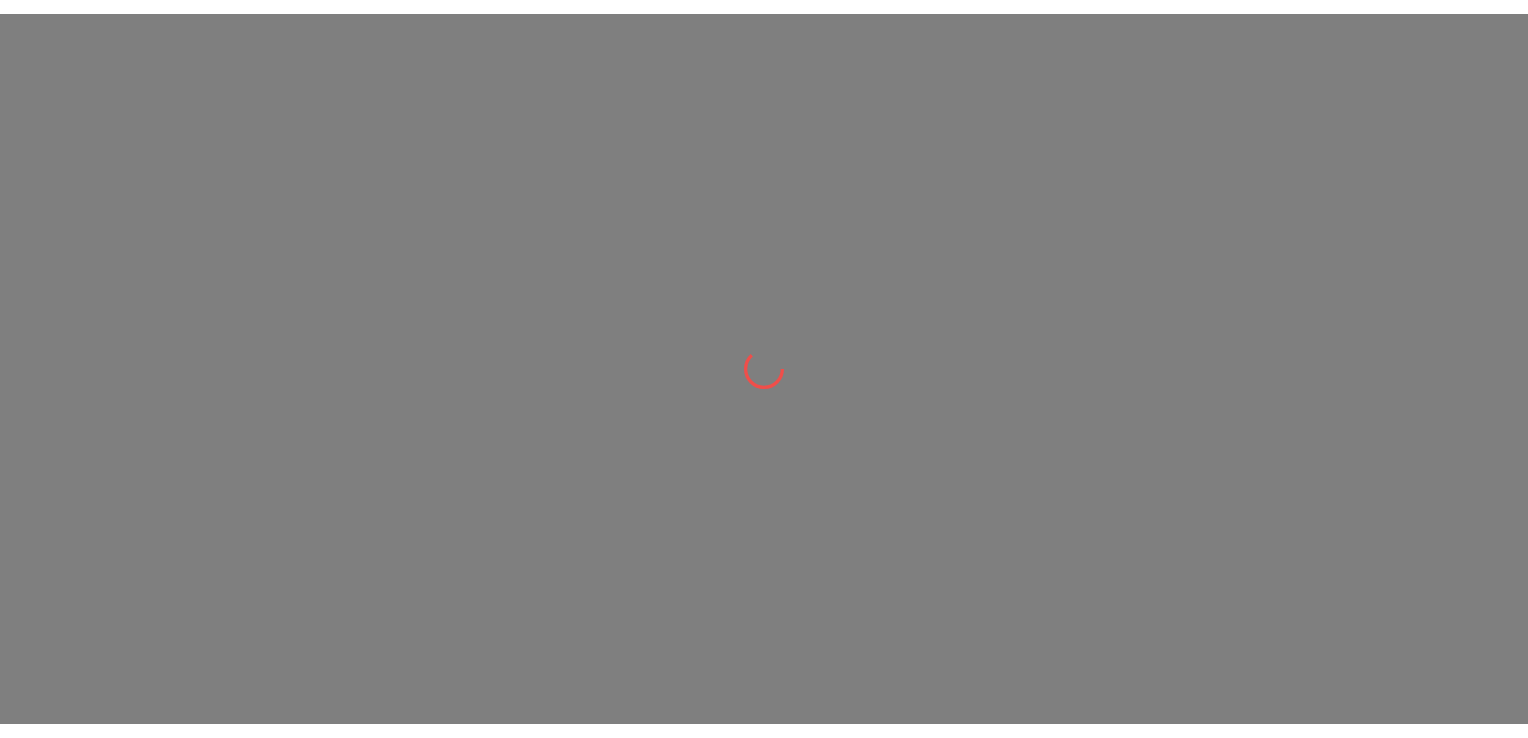 scroll, scrollTop: 0, scrollLeft: 0, axis: both 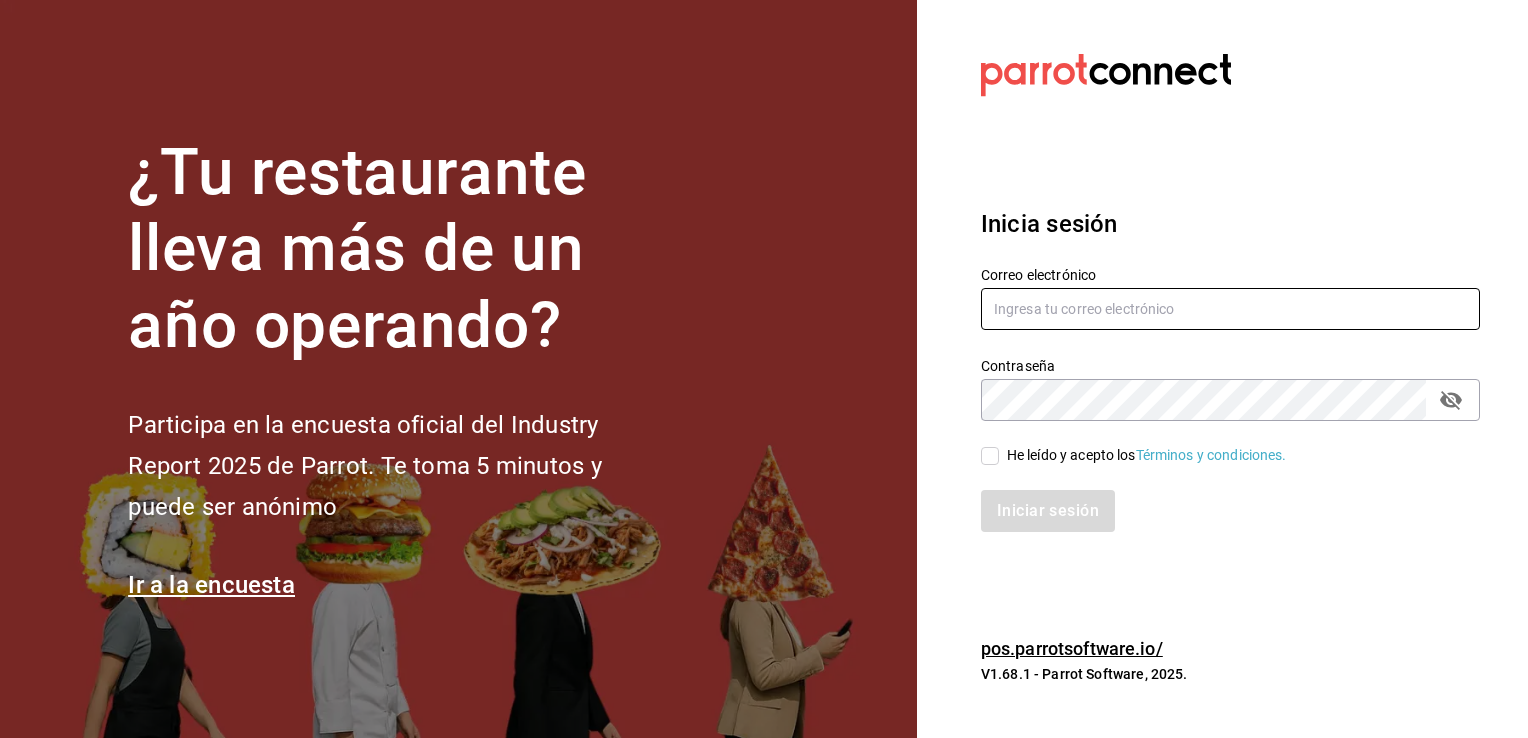 type on "[EMAIL]" 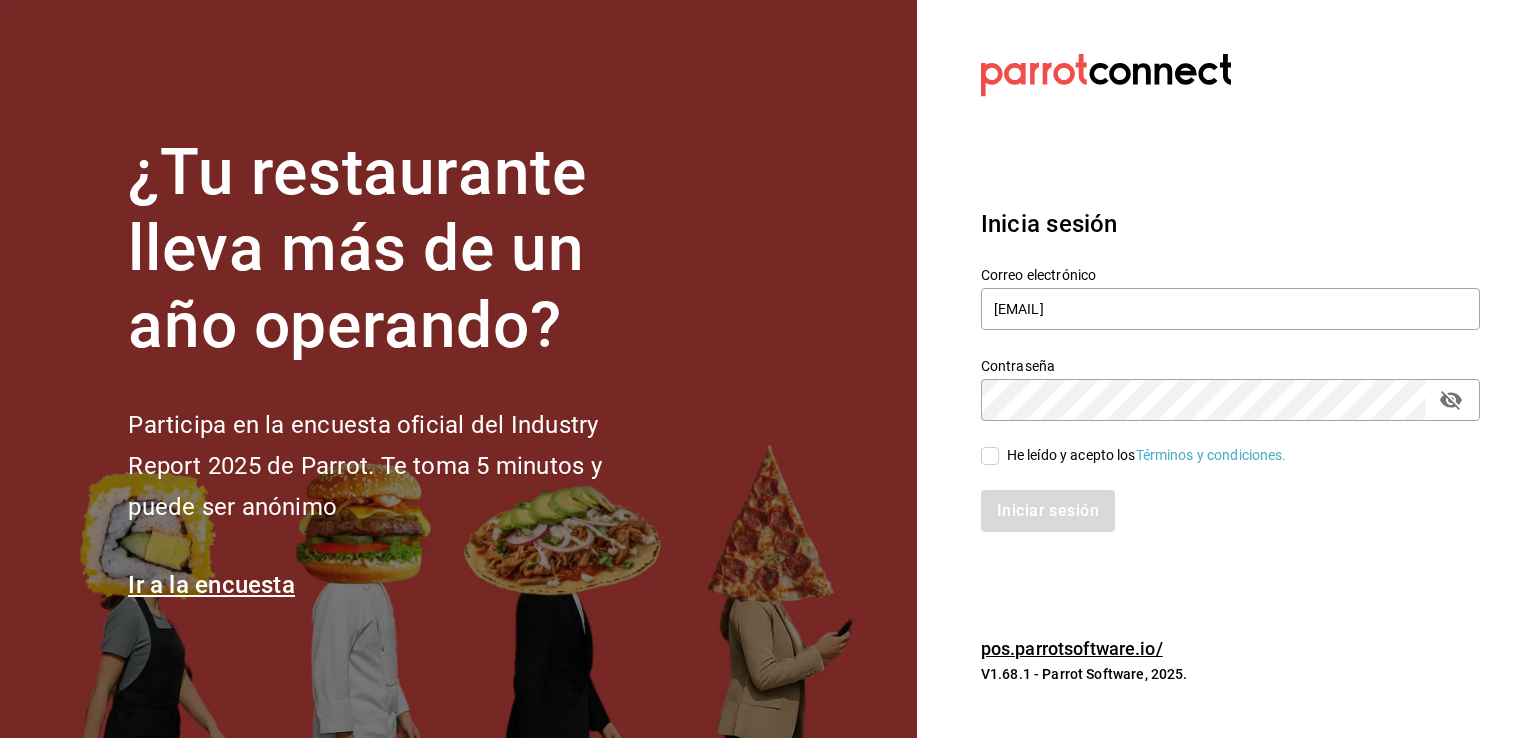 click on "He leído y acepto los  Términos y condiciones." at bounding box center [990, 456] 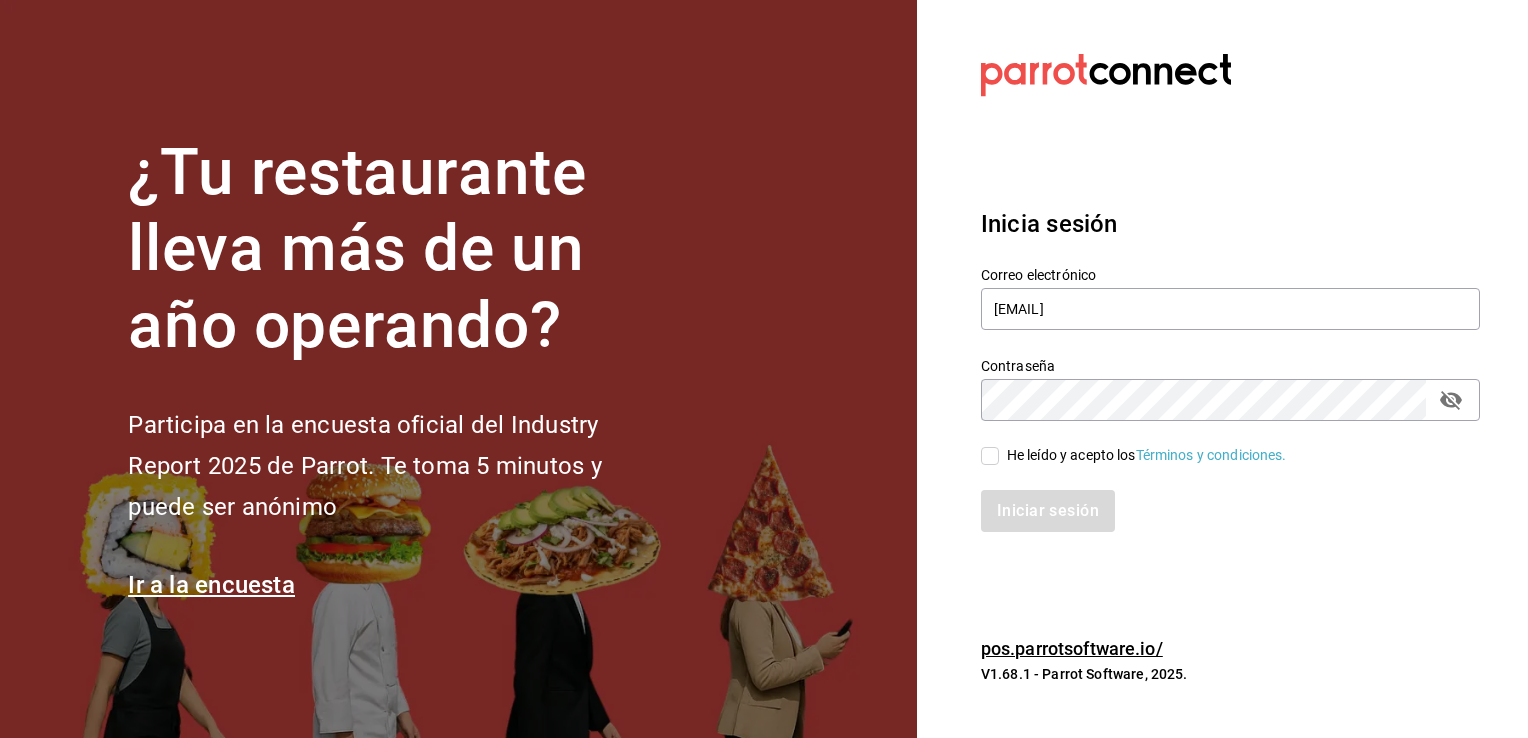 checkbox on "true" 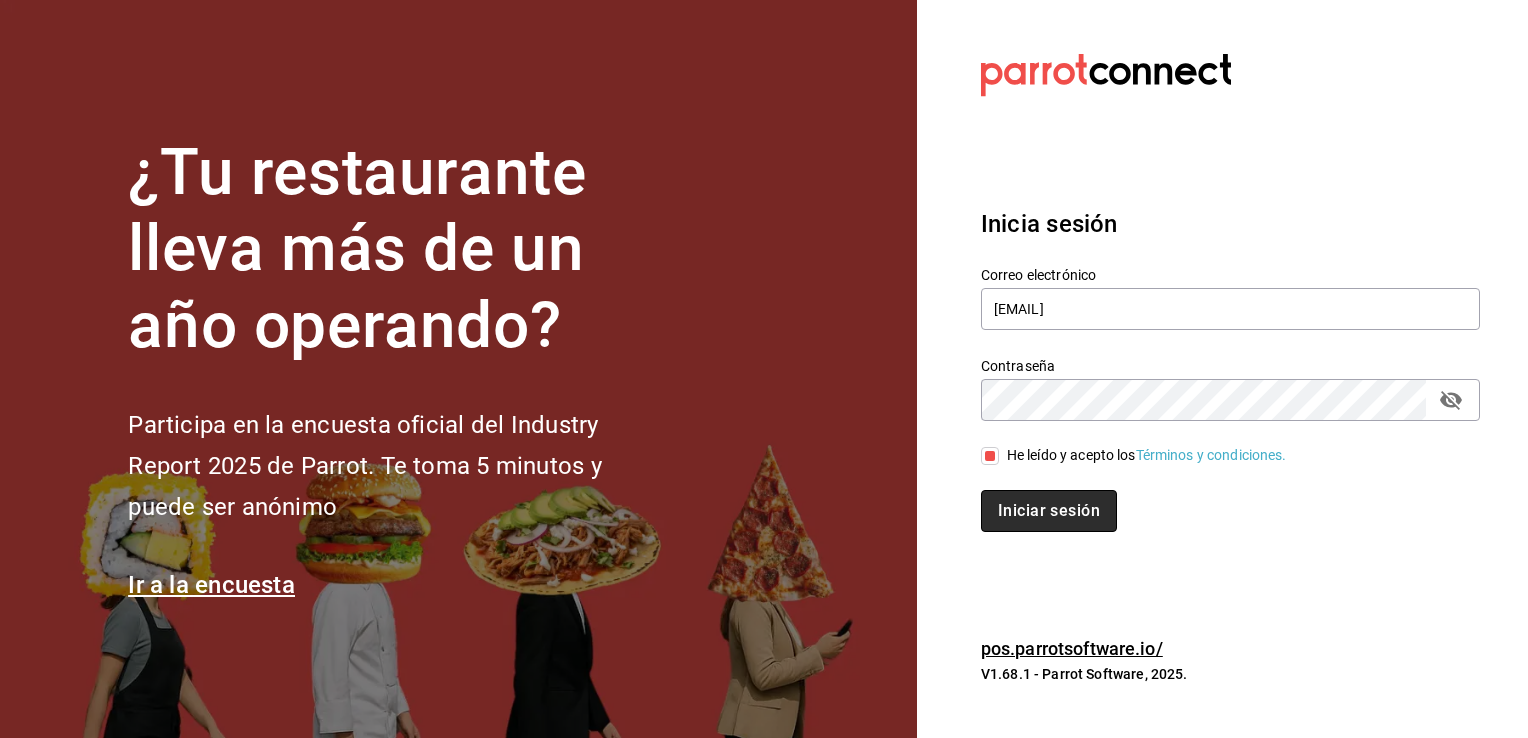 click on "Iniciar sesión" at bounding box center [1049, 511] 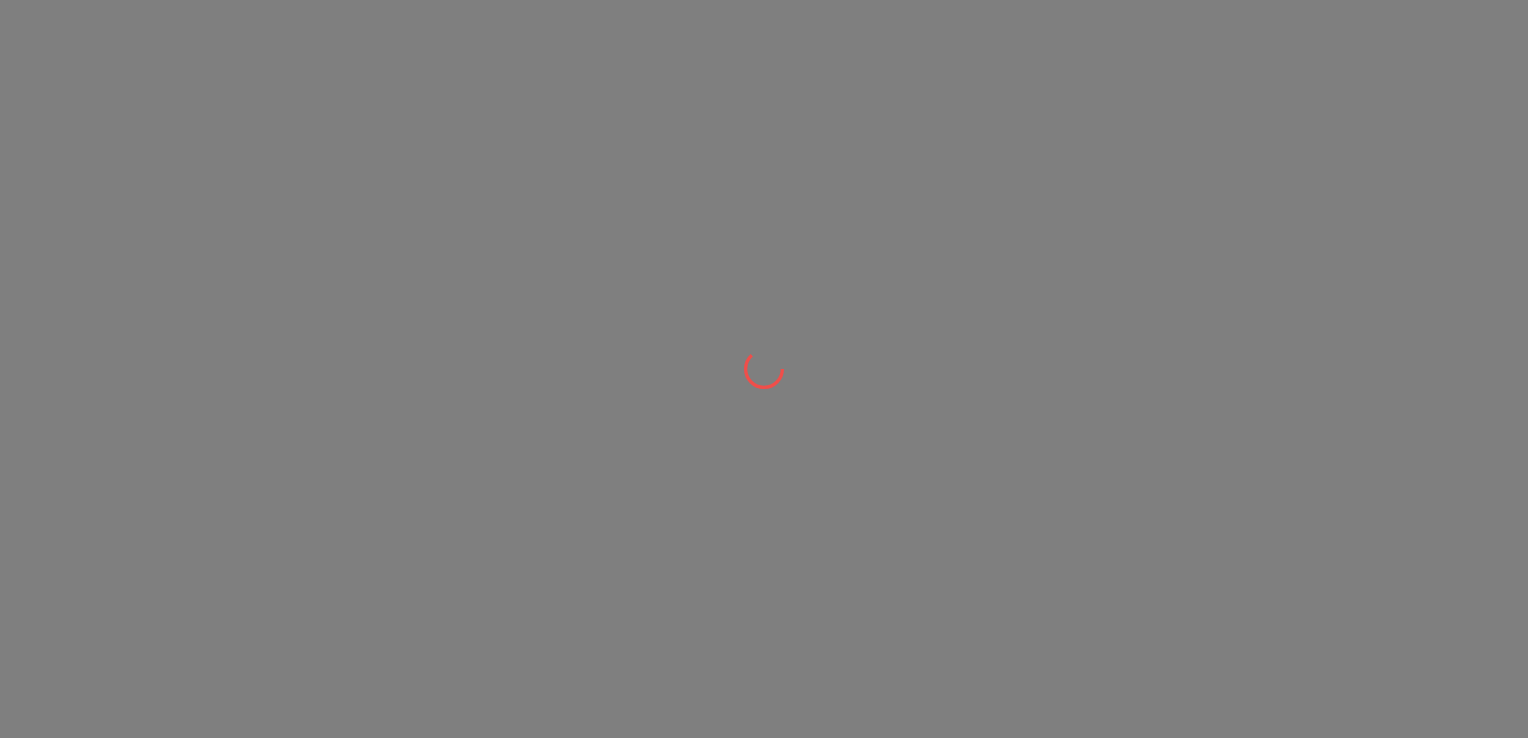 scroll, scrollTop: 0, scrollLeft: 0, axis: both 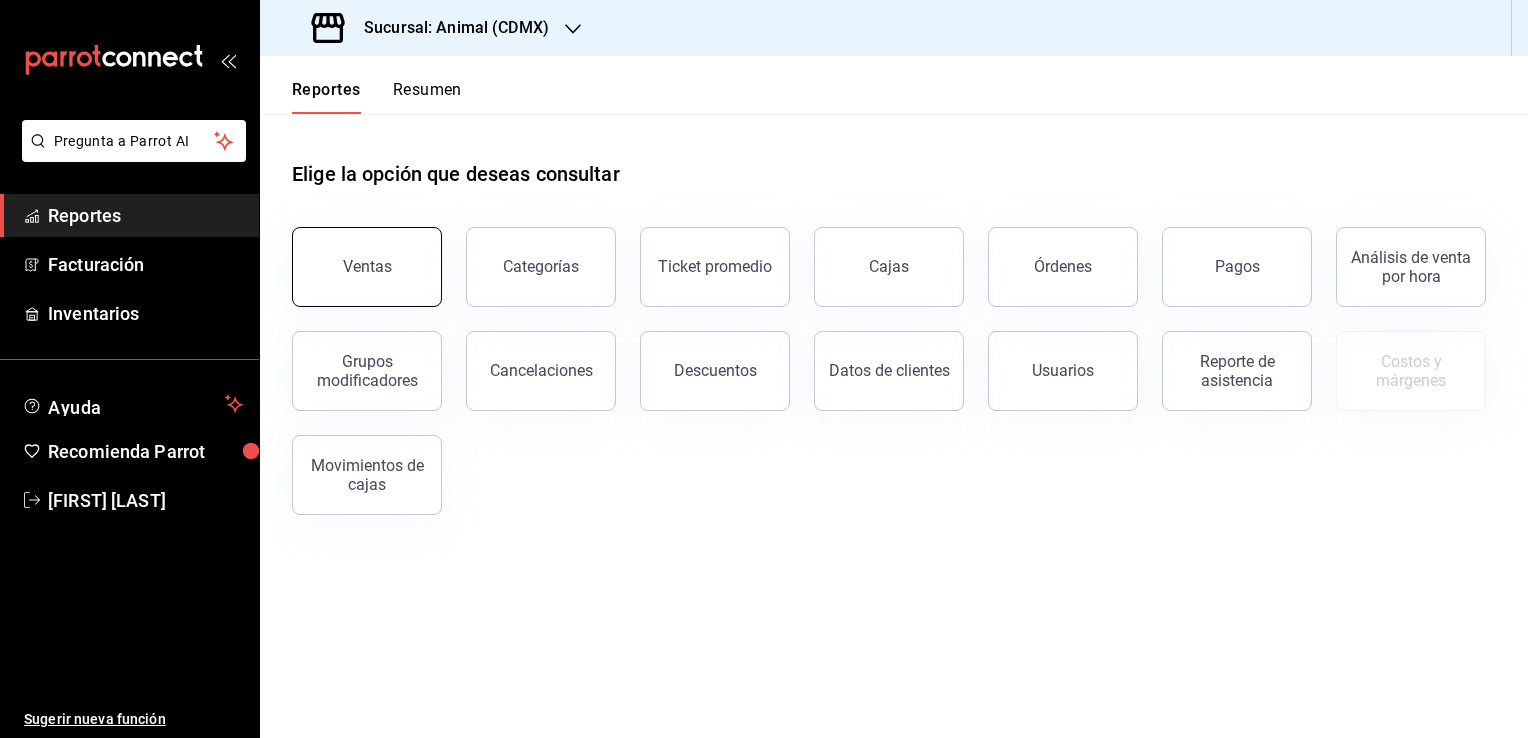 click on "Ventas" at bounding box center (367, 267) 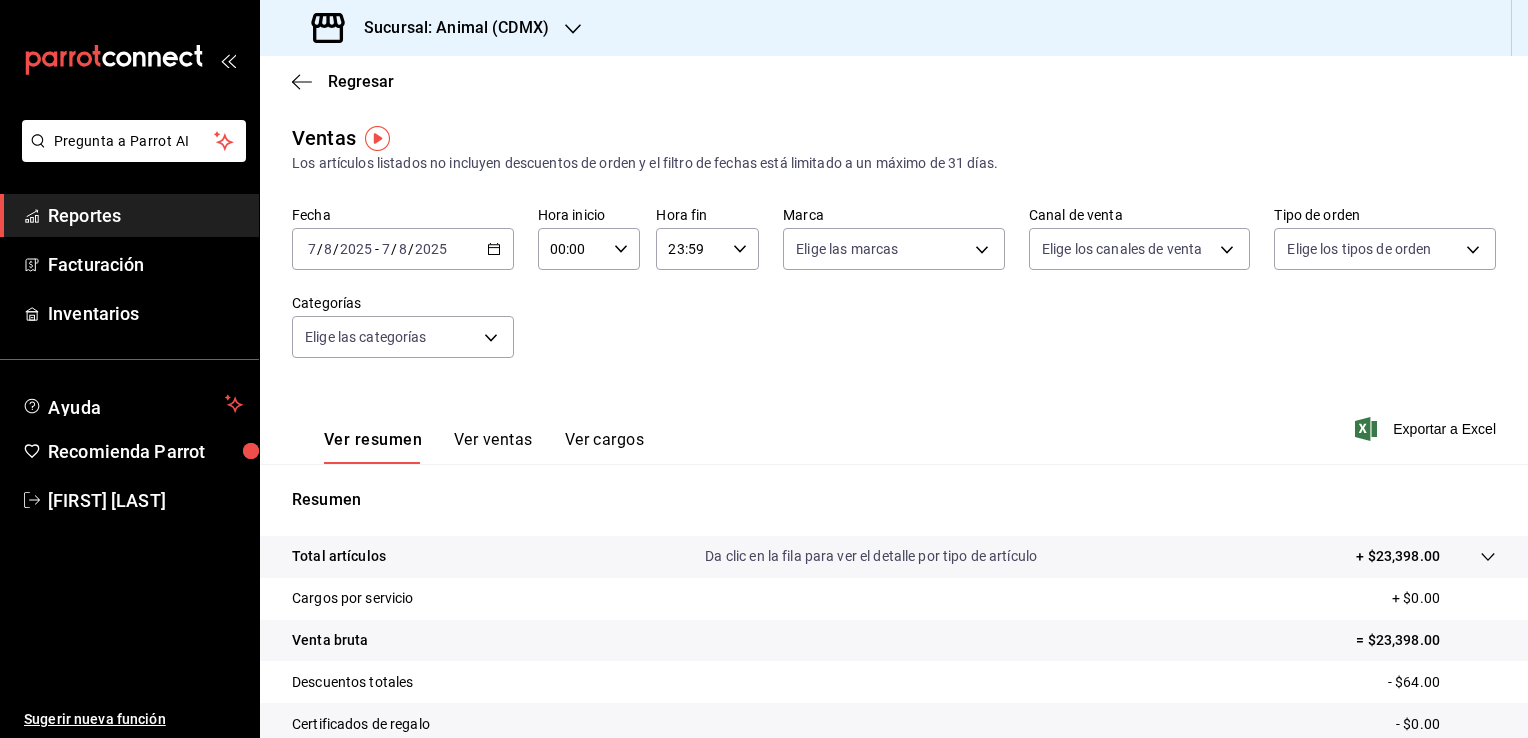 click 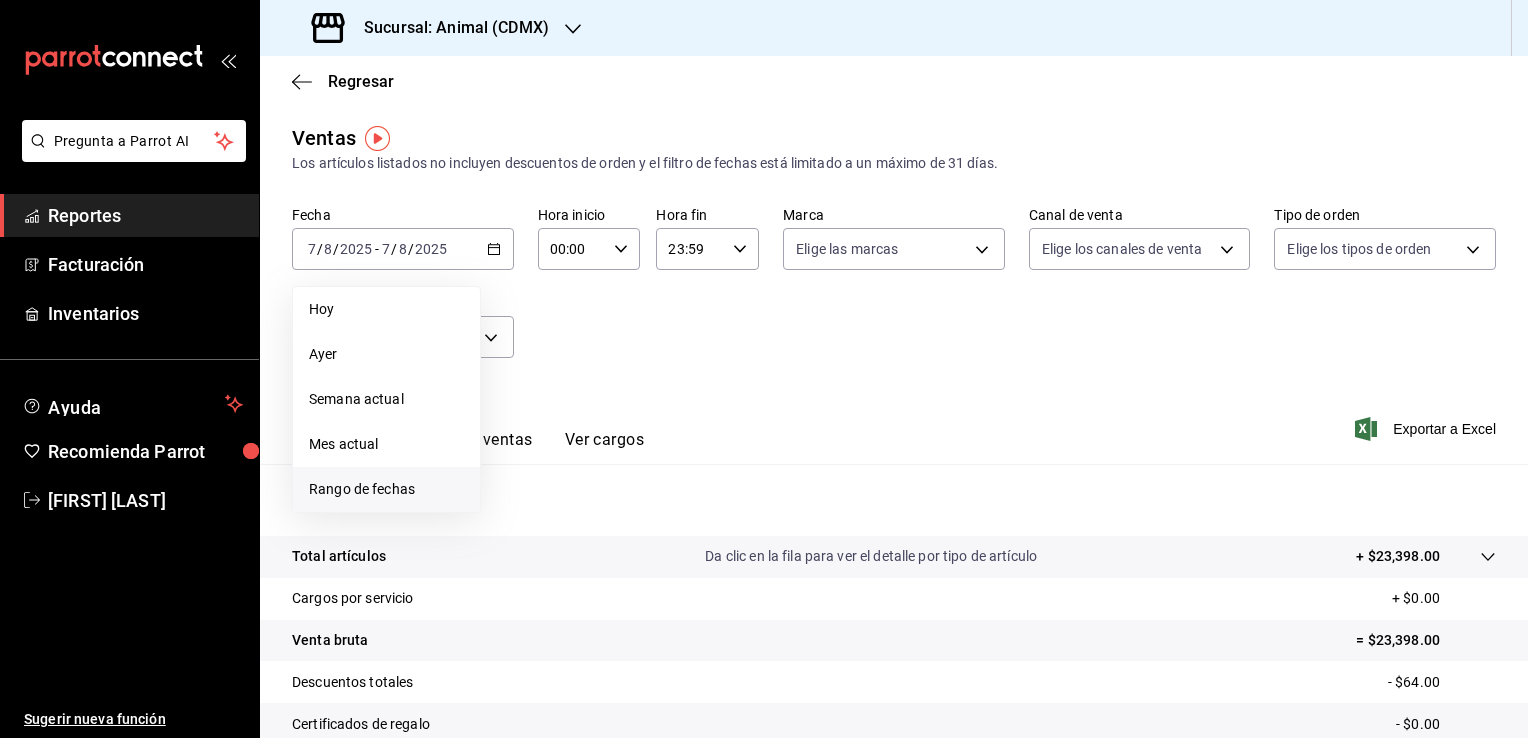 click on "Rango de fechas" at bounding box center [386, 489] 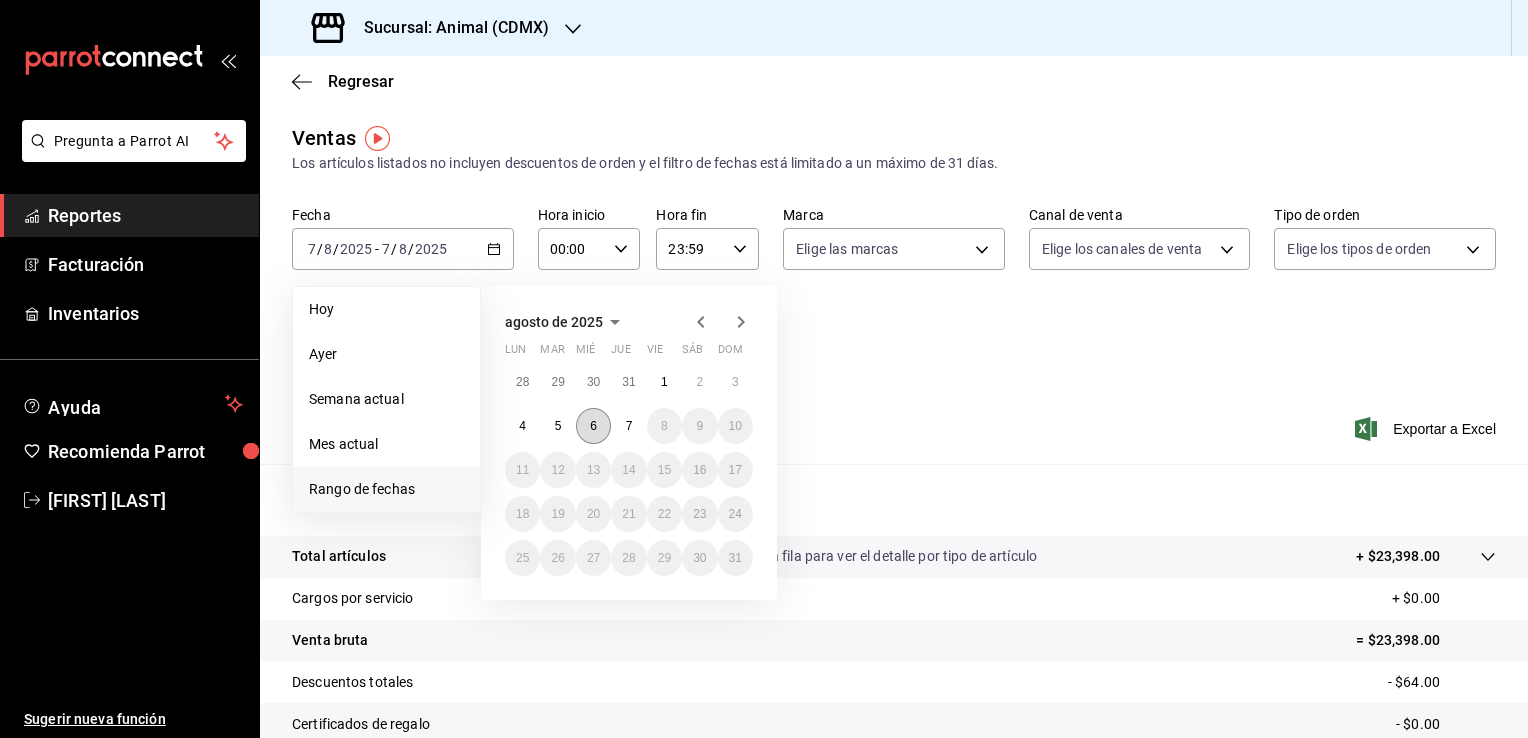 click on "6" at bounding box center (593, 426) 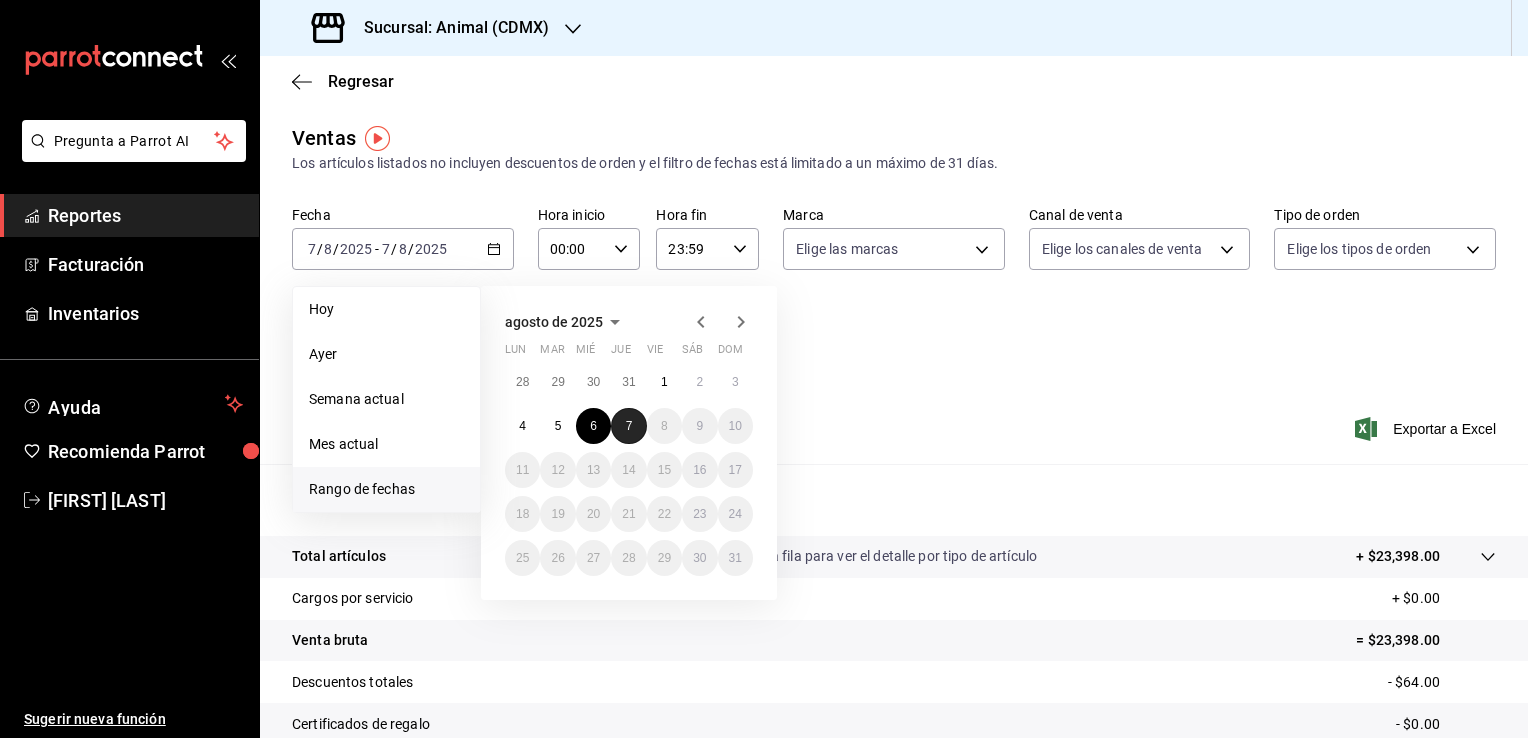 click on "7" at bounding box center [628, 426] 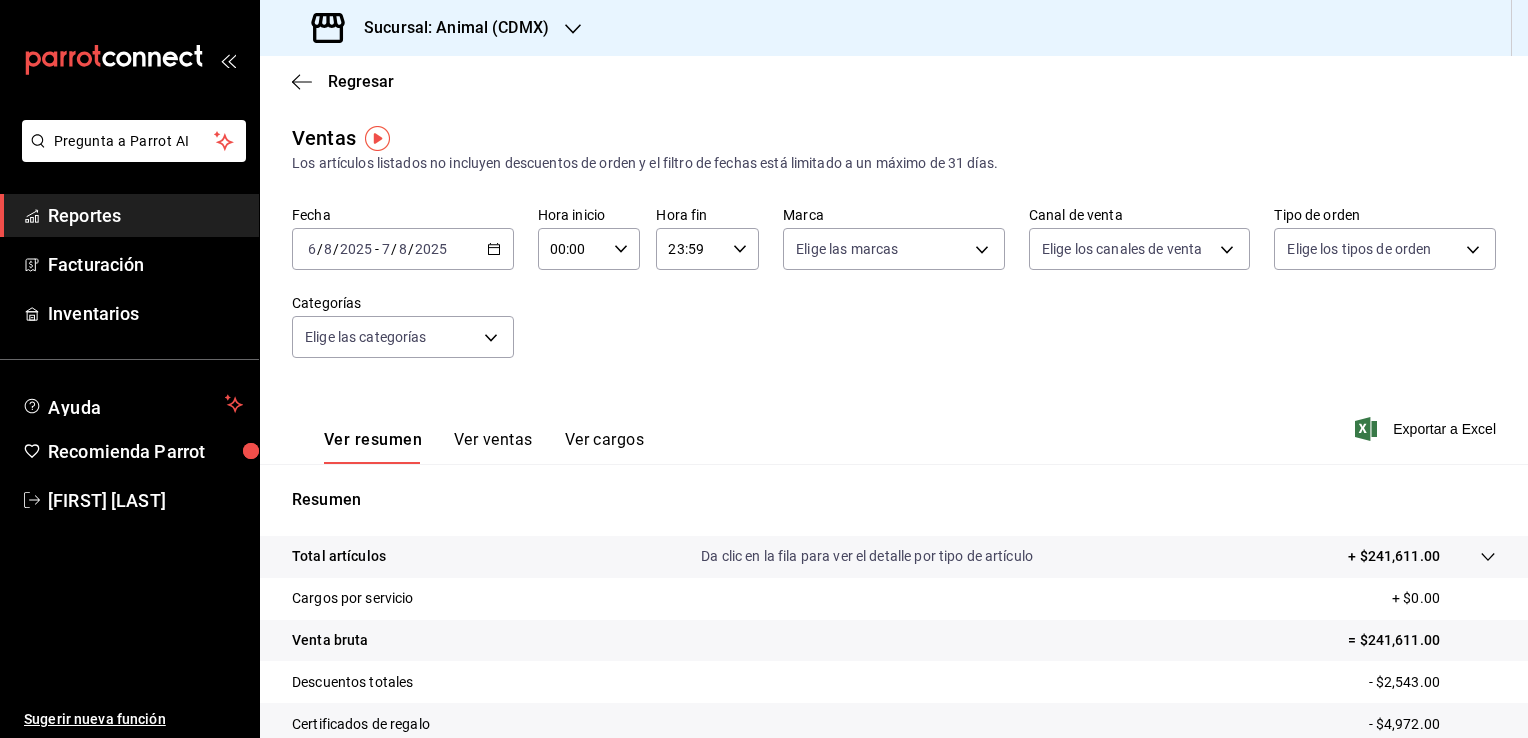 click 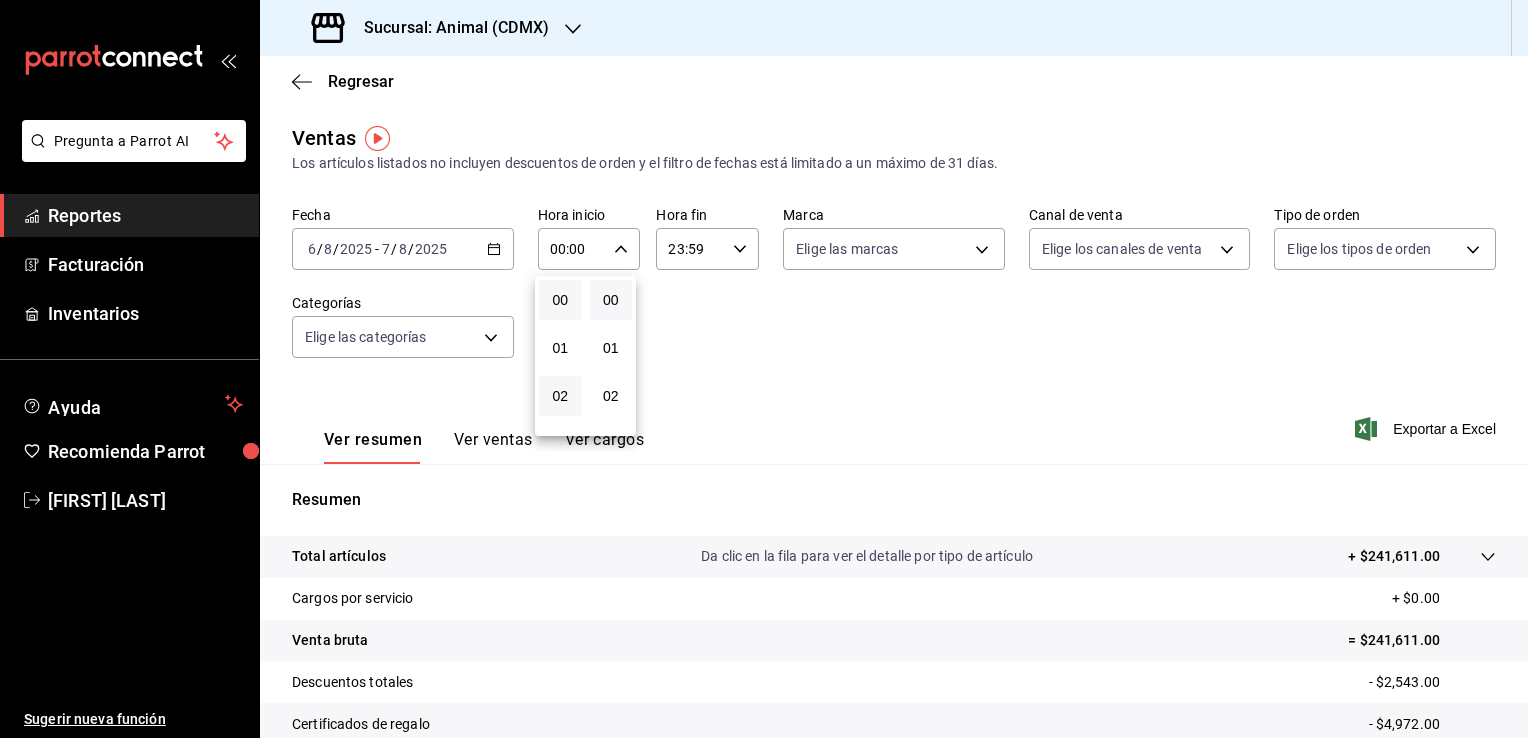 click on "02" at bounding box center [560, 396] 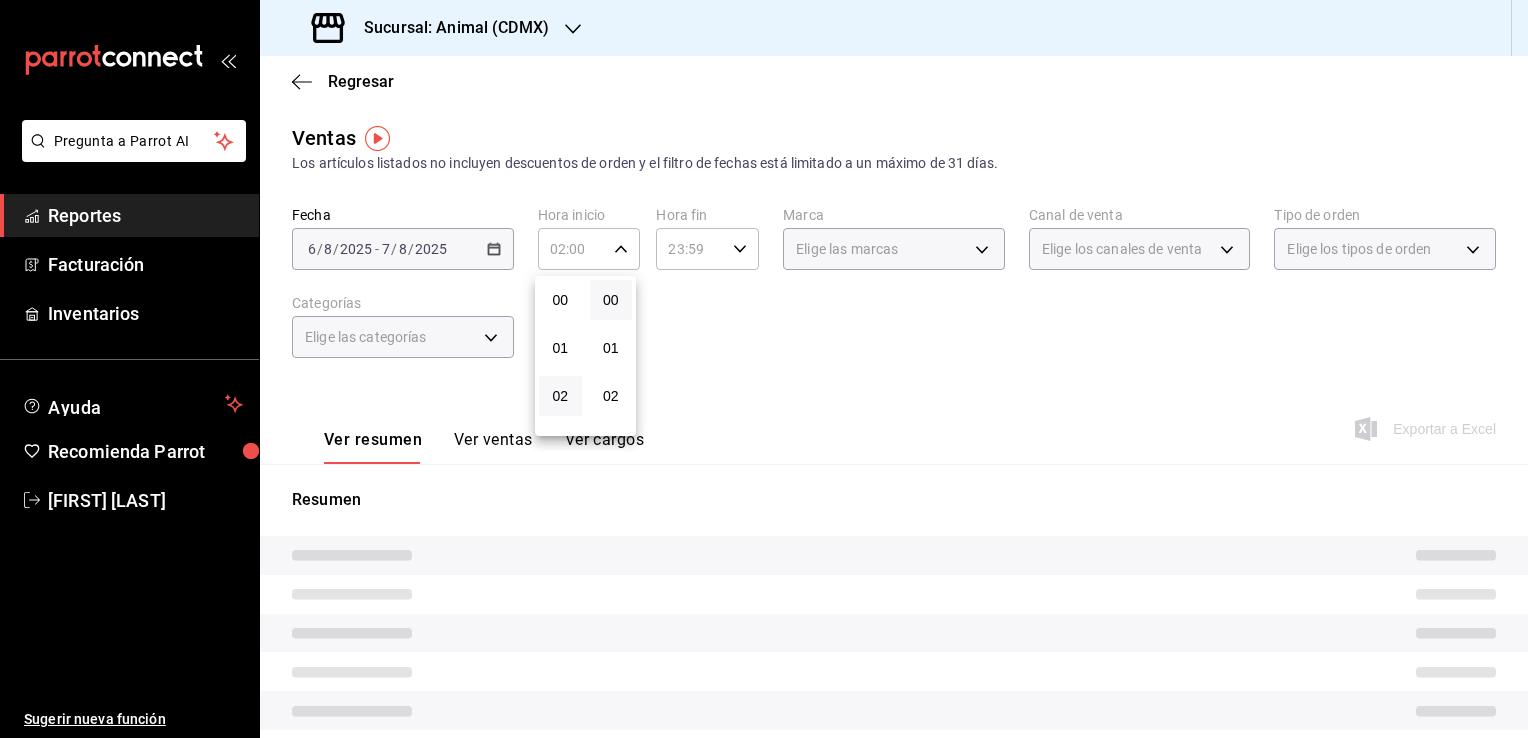 type 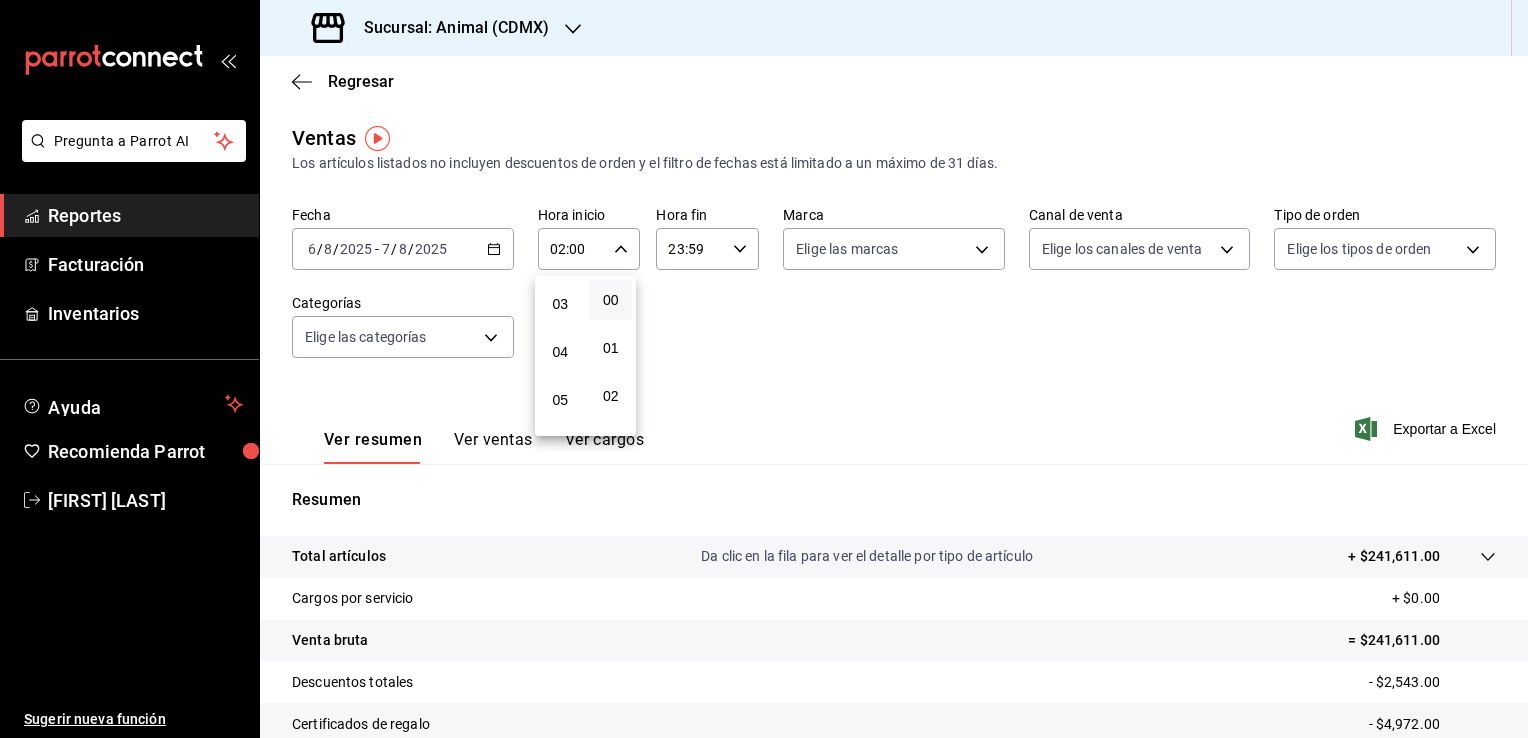 scroll, scrollTop: 280, scrollLeft: 0, axis: vertical 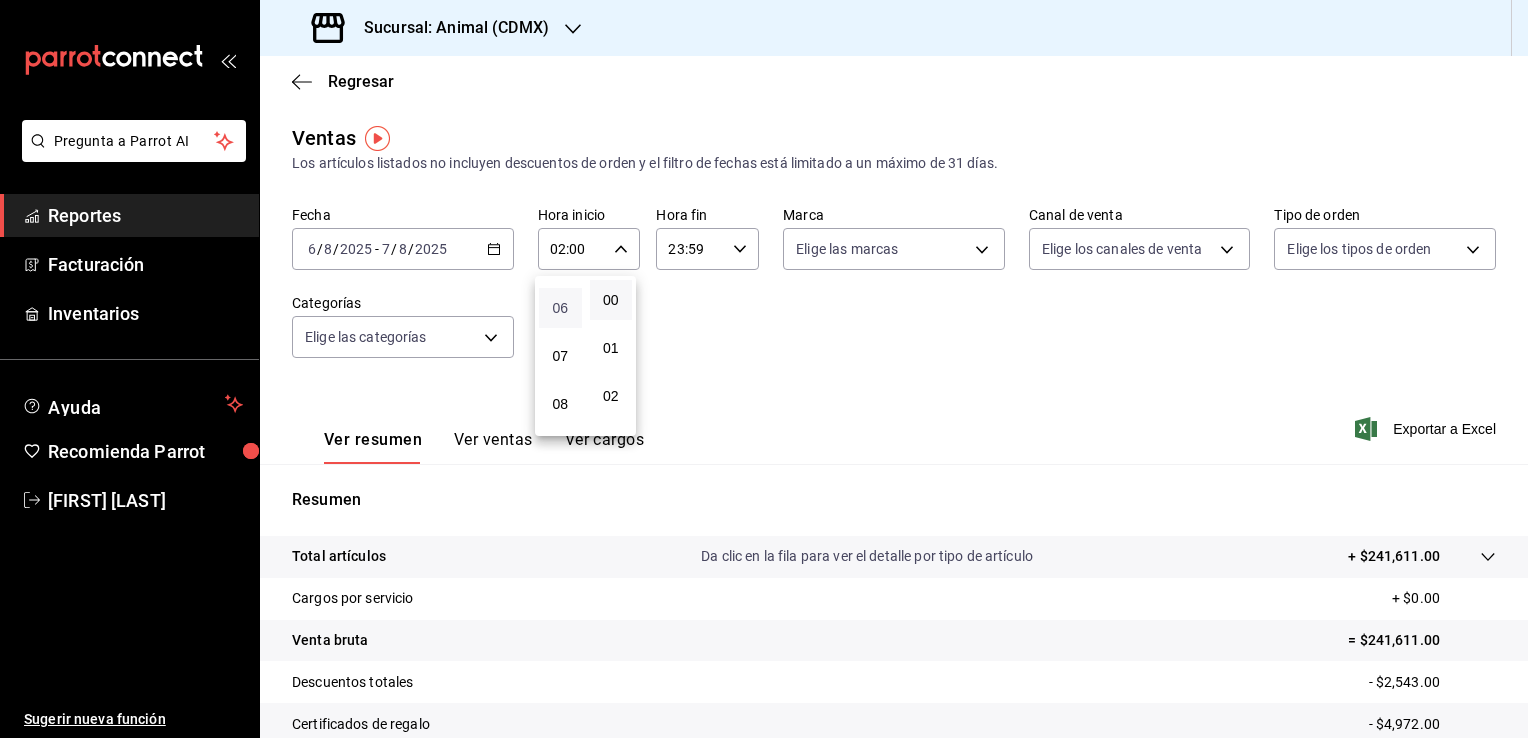 click on "06" at bounding box center [560, 308] 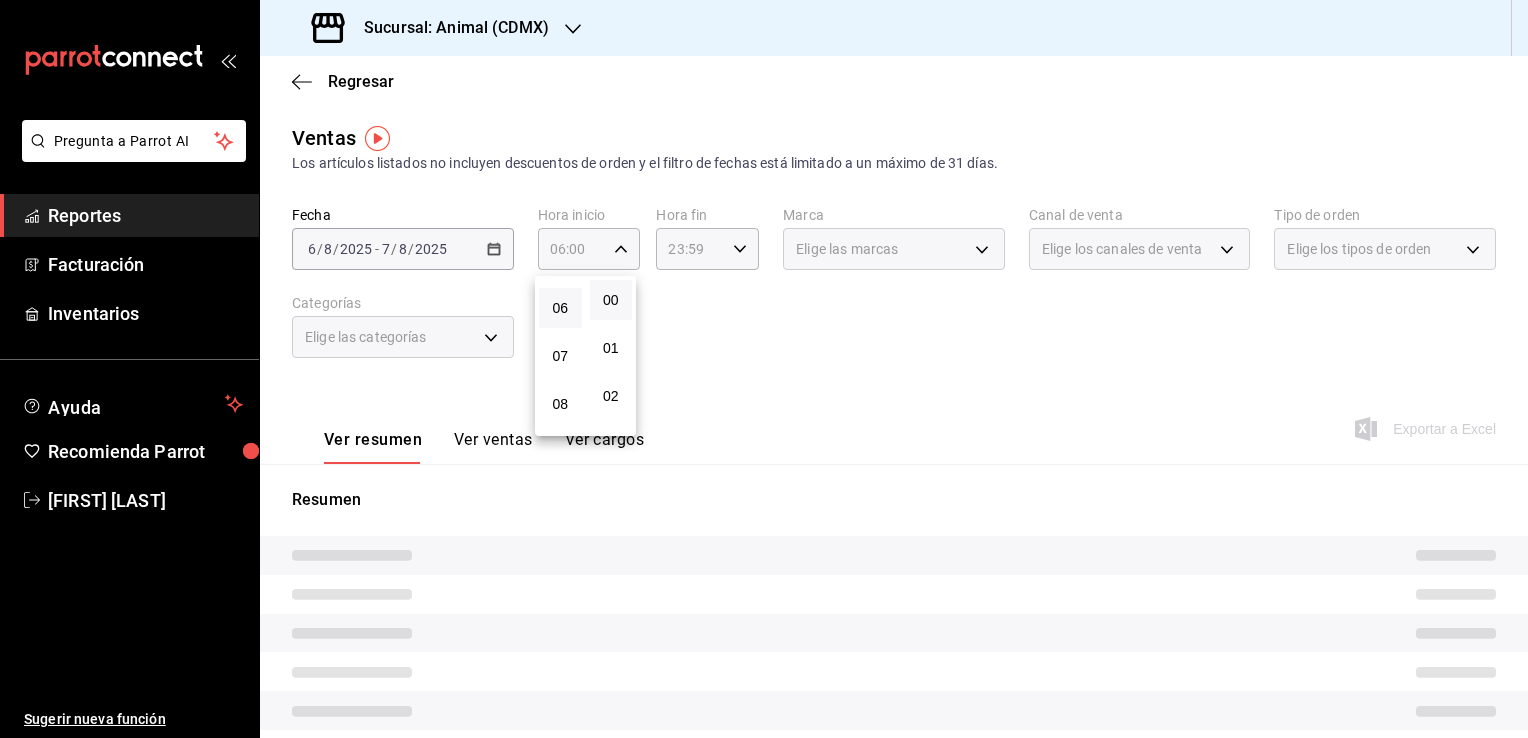click at bounding box center [764, 369] 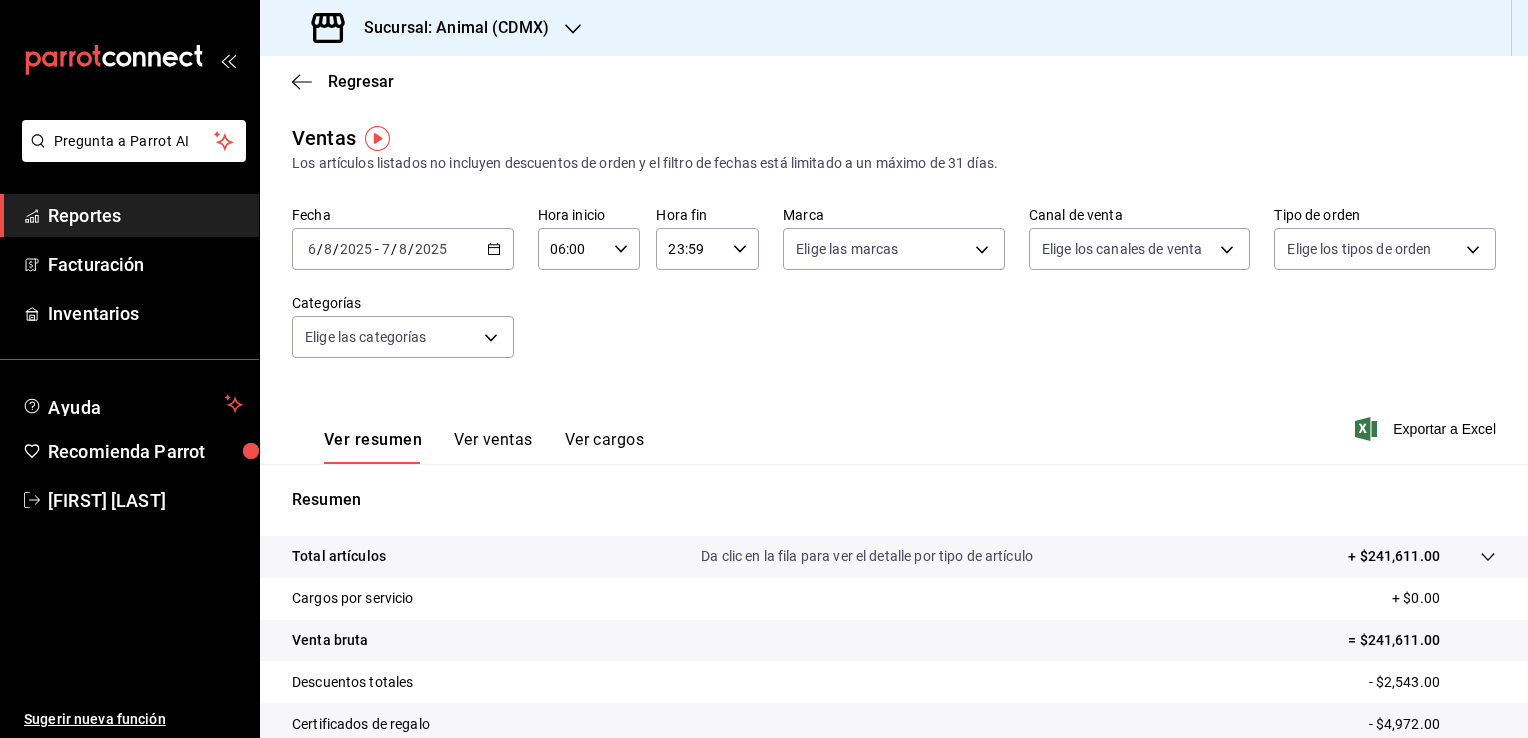 click 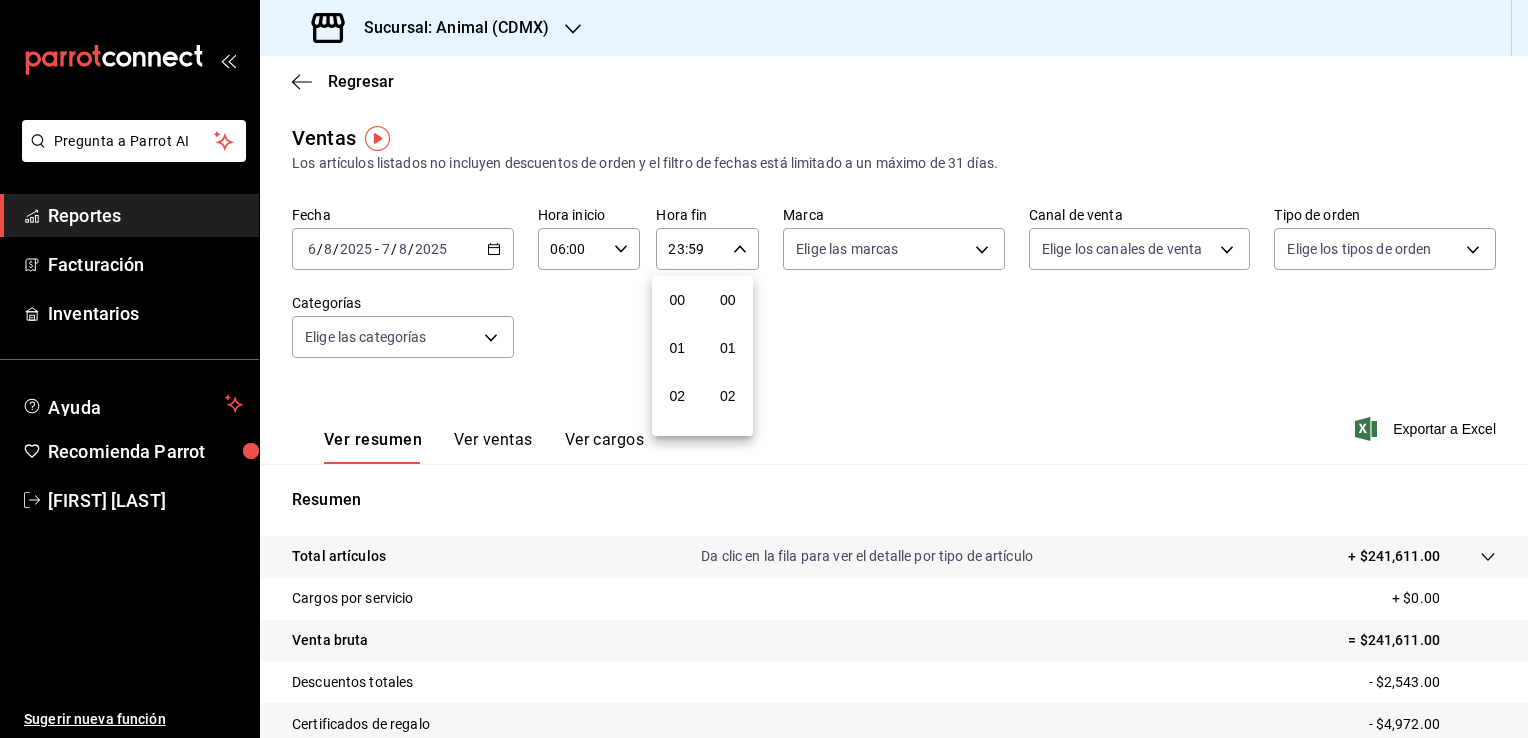 scroll, scrollTop: 1011, scrollLeft: 0, axis: vertical 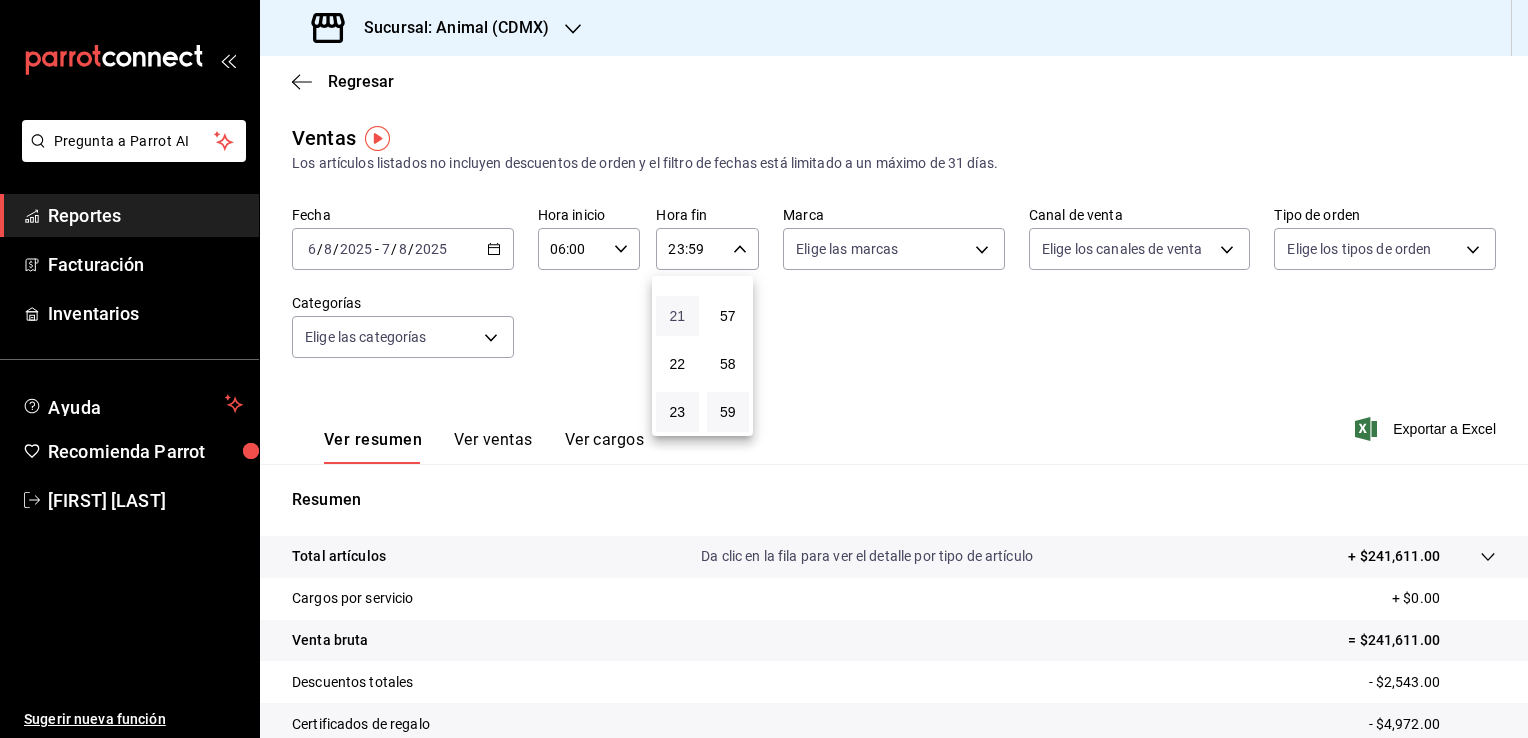 click on "21" at bounding box center [677, 316] 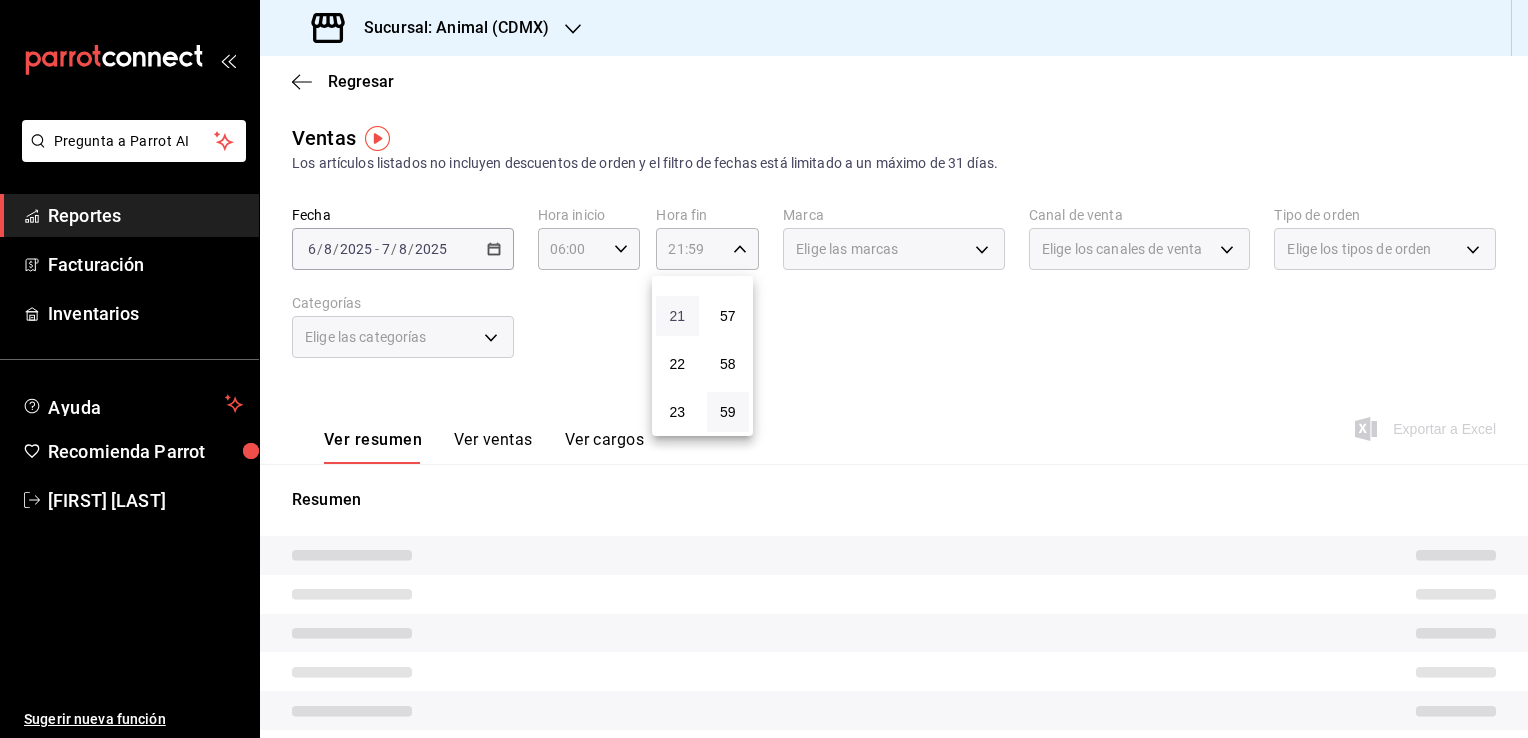 type 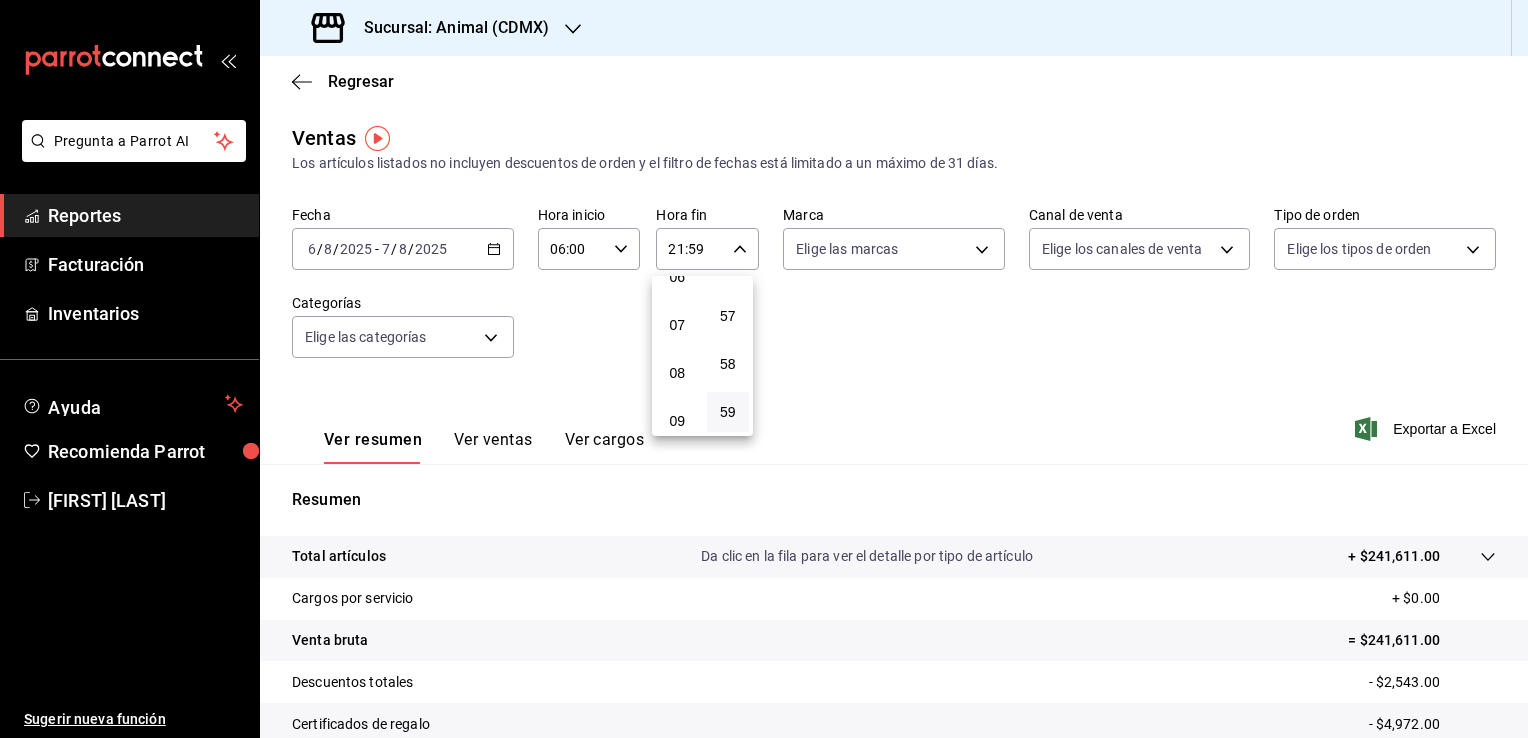scroll, scrollTop: 171, scrollLeft: 0, axis: vertical 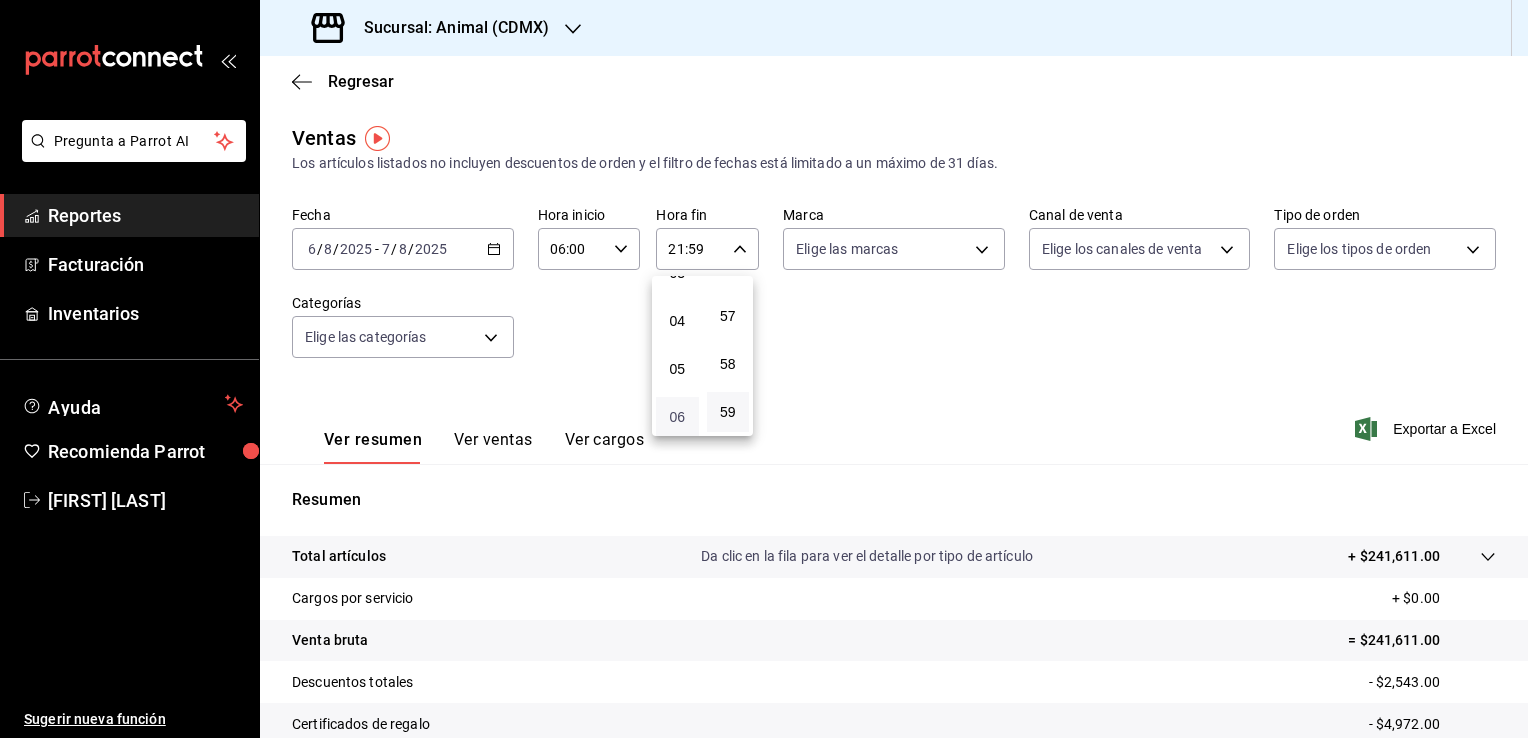 click on "06" at bounding box center [677, 417] 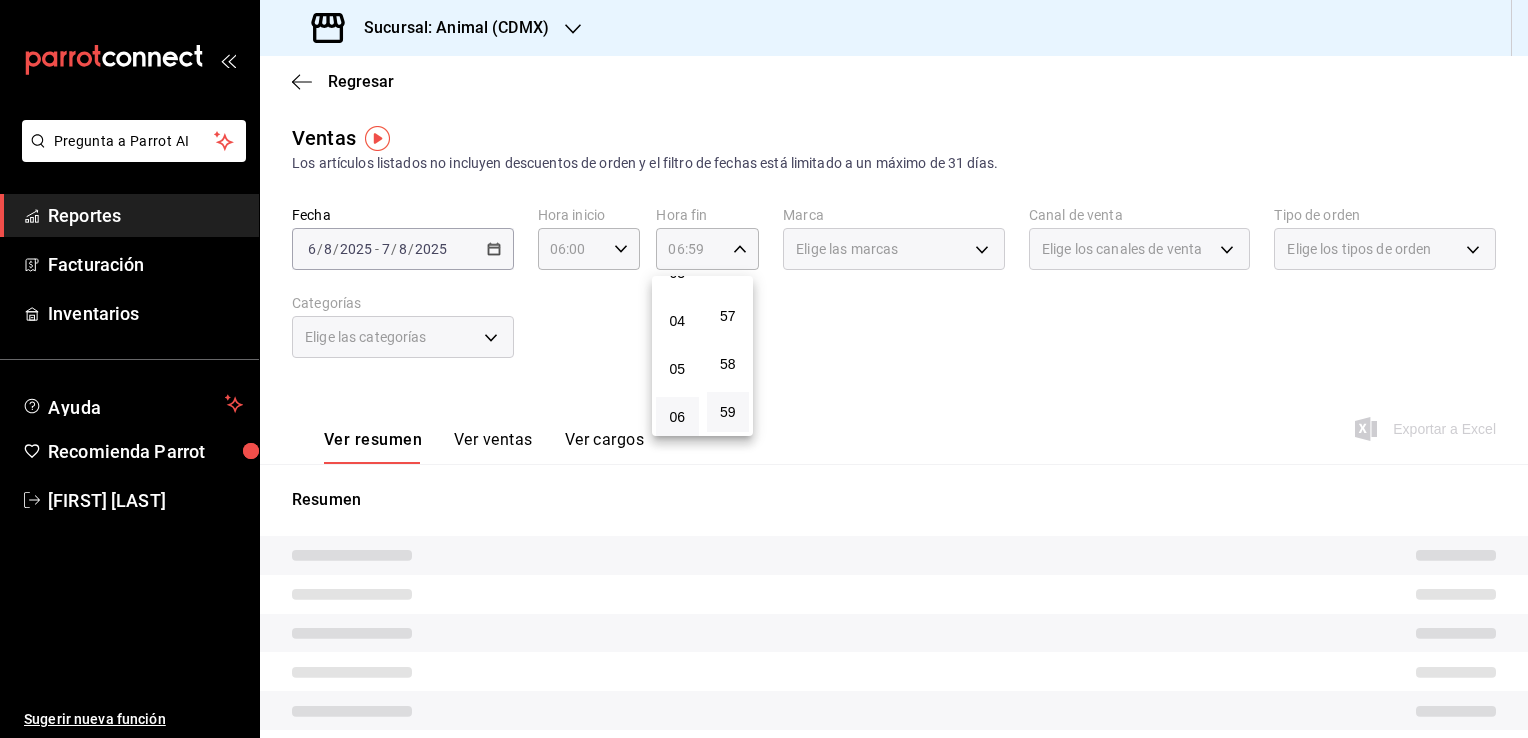 click at bounding box center (764, 369) 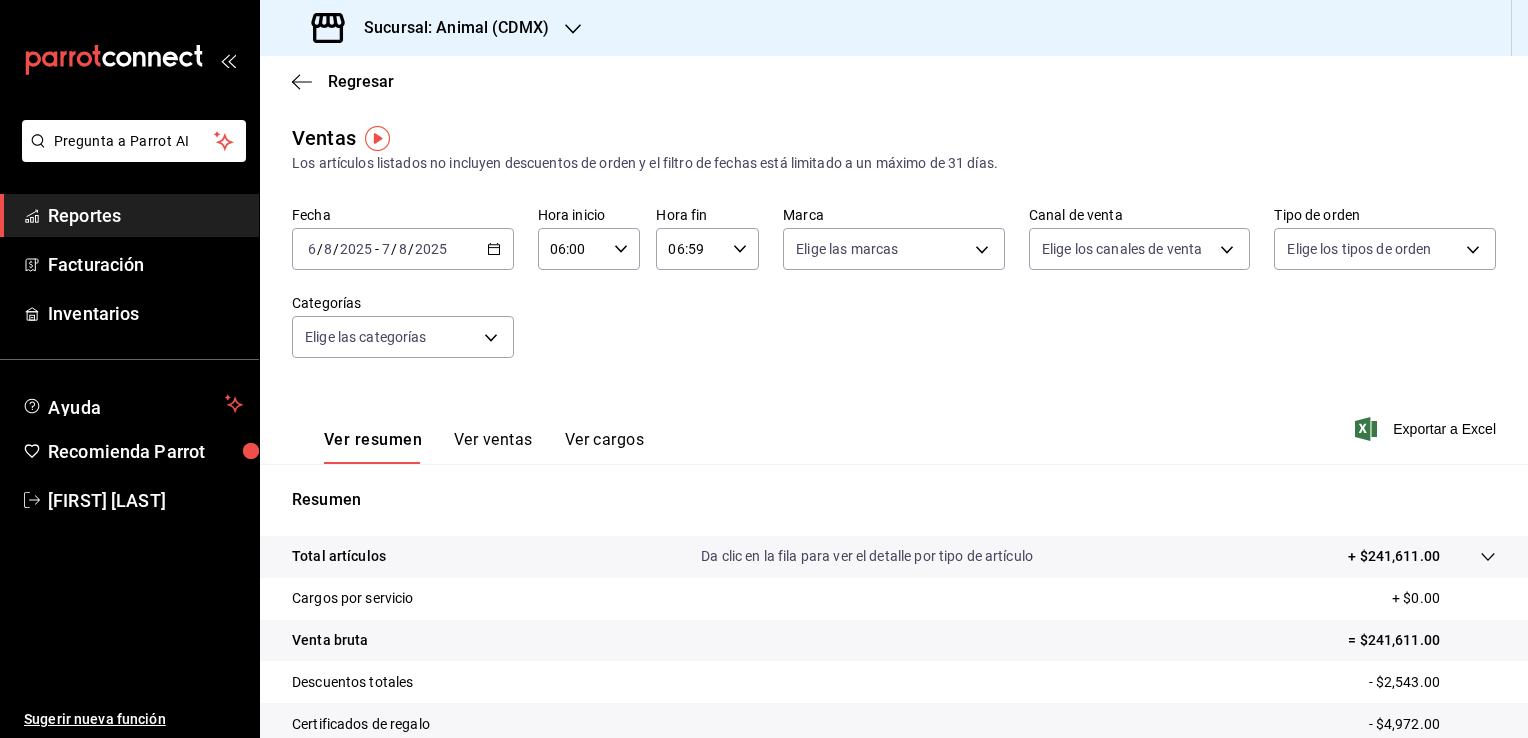 click 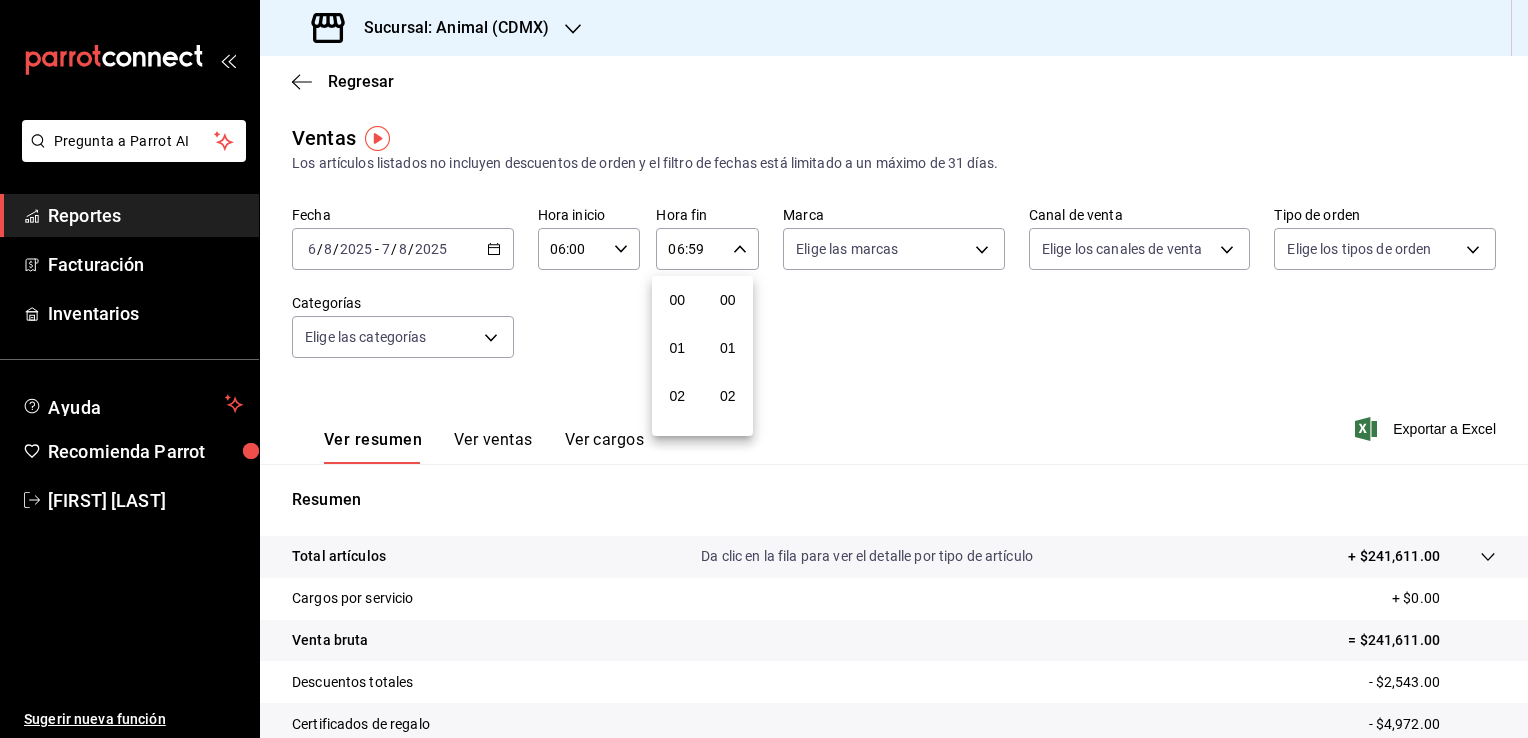 scroll, scrollTop: 292, scrollLeft: 0, axis: vertical 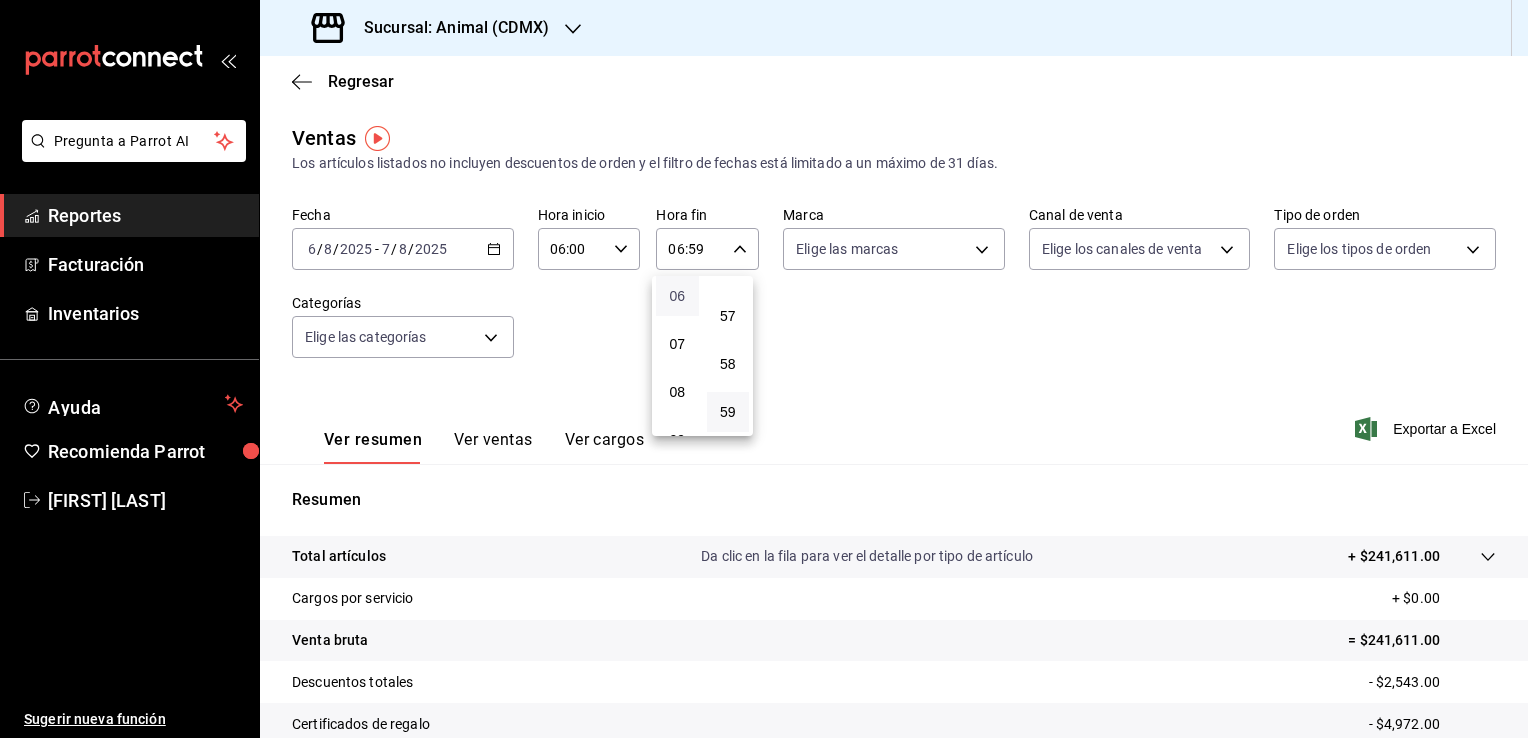 click on "06" at bounding box center (677, 296) 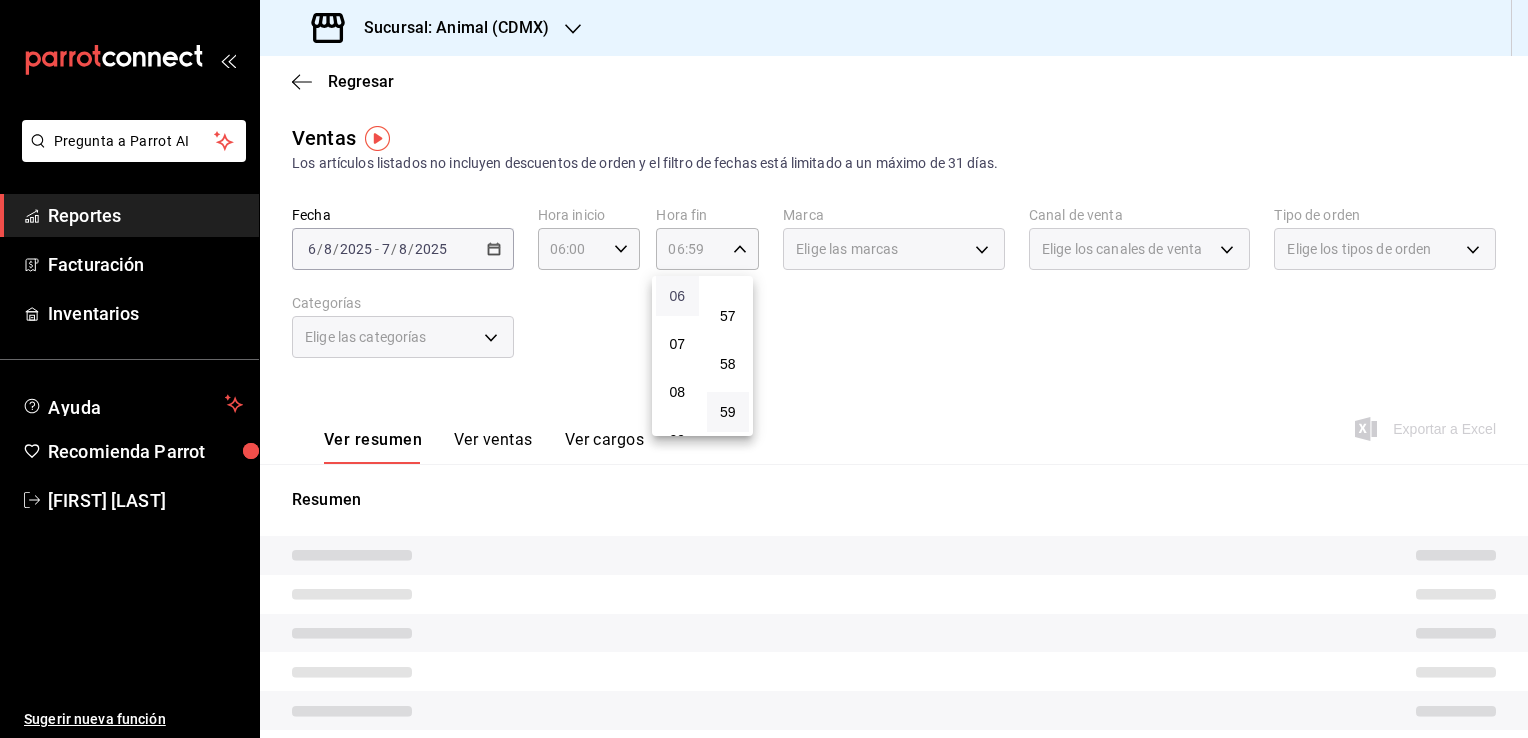 type 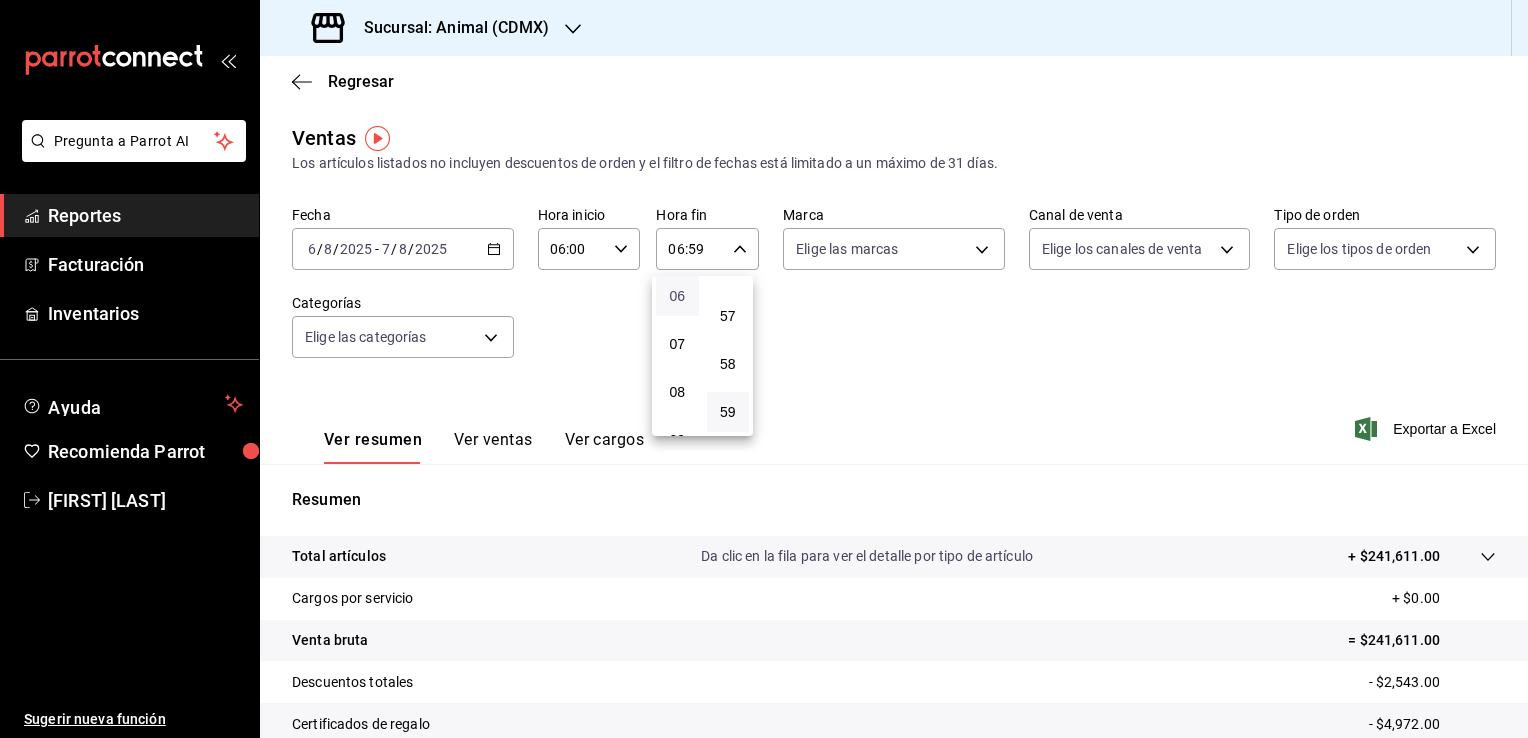scroll, scrollTop: 252, scrollLeft: 0, axis: vertical 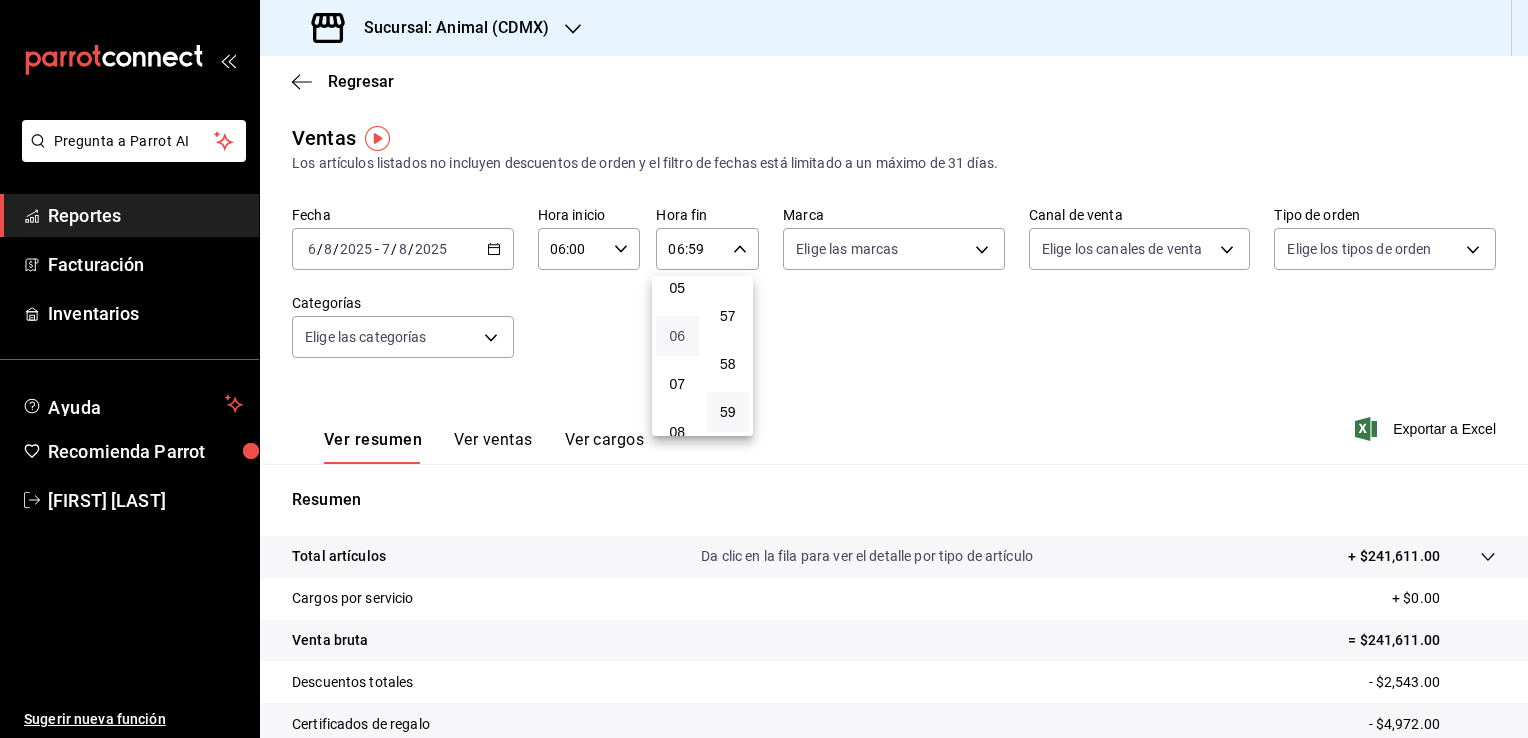 click on "05" at bounding box center [677, 288] 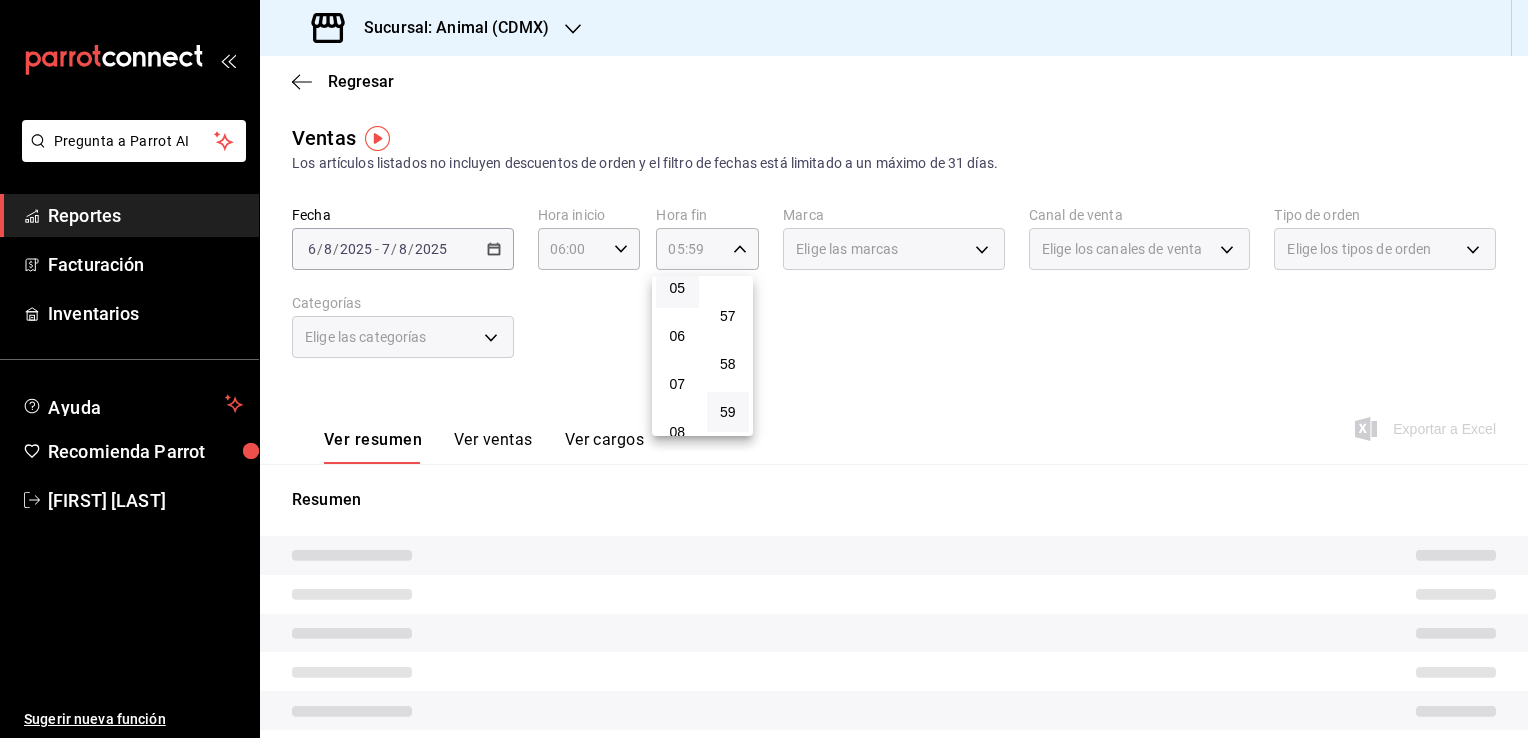 click at bounding box center [764, 369] 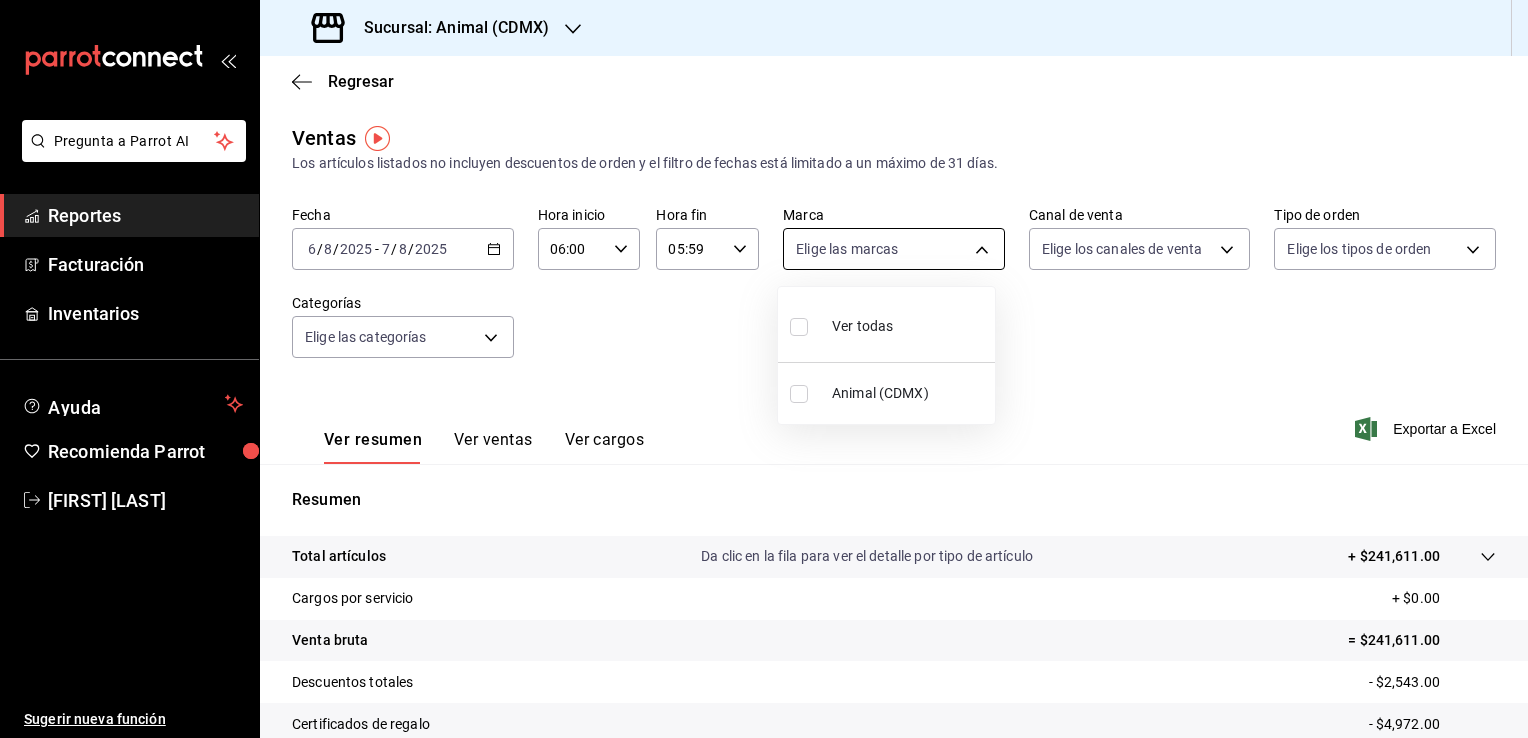 click on "Pregunta a Parrot AI Reportes   Facturación   Inventarios   Ayuda Recomienda Parrot   [FIRST] [LAST]   Sugerir nueva función   Sucursal: Animal (CDMX) Regresar Ventas Los artículos listados no incluyen descuentos de orden y el filtro de fechas está limitado a un máximo de 31 días. Fecha [DATE] [DATE] - [DATE] [DATE] Hora inicio 06:00 Hora inicio Hora fin 05:59 Hora fin Marca Elige las marcas Canal de venta Elige los canales de venta Tipo de orden Elige los tipos de orden Categorías Elige las categorías Ver resumen Ver ventas Ver cargos Exportar a Excel Resumen Total artículos Da clic en la fila para ver el detalle por tipo de artículo + $241,611.00 Cargos por servicio + $0.00 Venta bruta = $241,611.00 Descuentos totales - $2,543.00 Certificados de regalo - $4,972.00 Venta total = $234,096.00 Impuestos - $32,289.10 Venta neta = $201,806.90 Pregunta a Parrot AI Reportes   Facturación   Inventarios   Ayuda Recomienda Parrot   [FIRST] [LAST]   Ir a video" at bounding box center (764, 369) 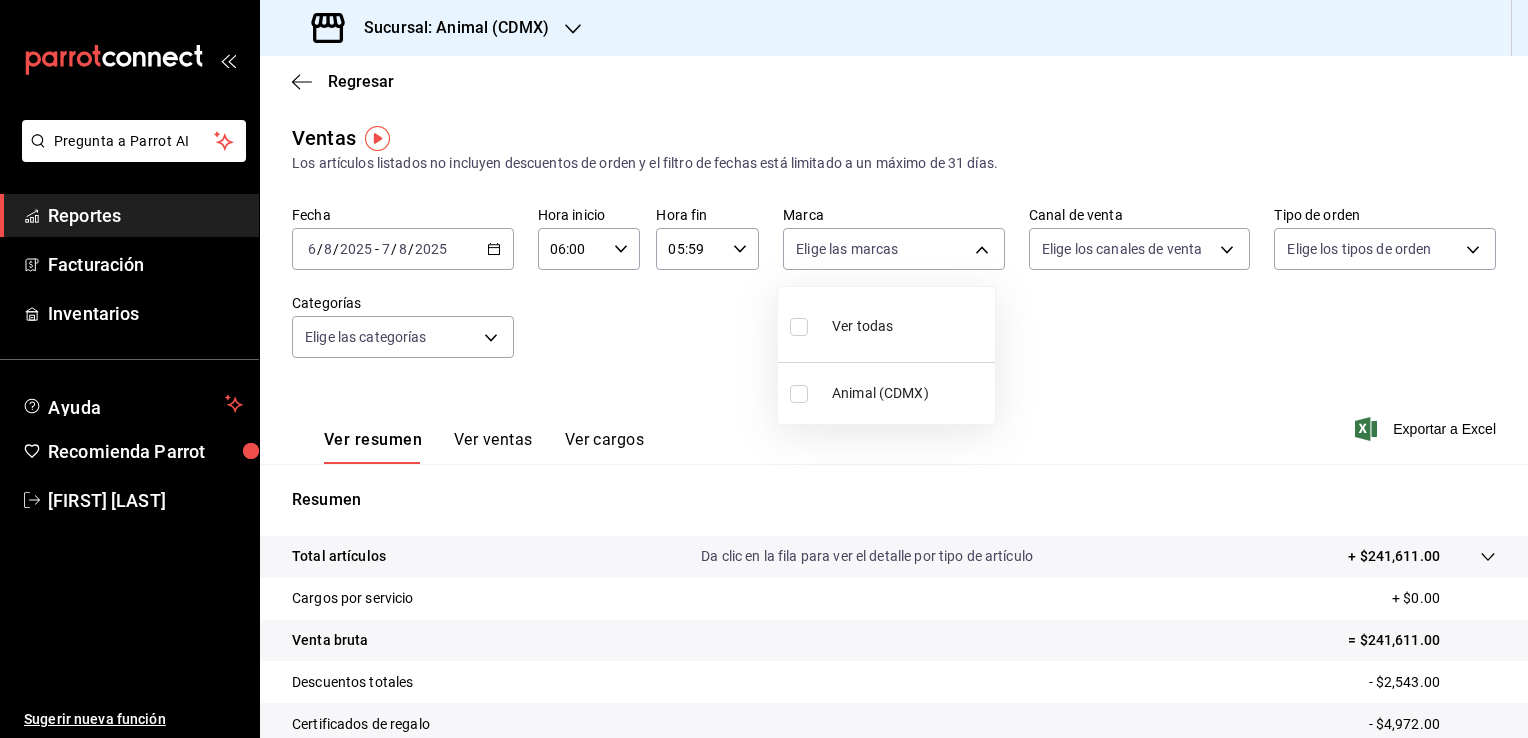 click on "Ver todas" at bounding box center [886, 324] 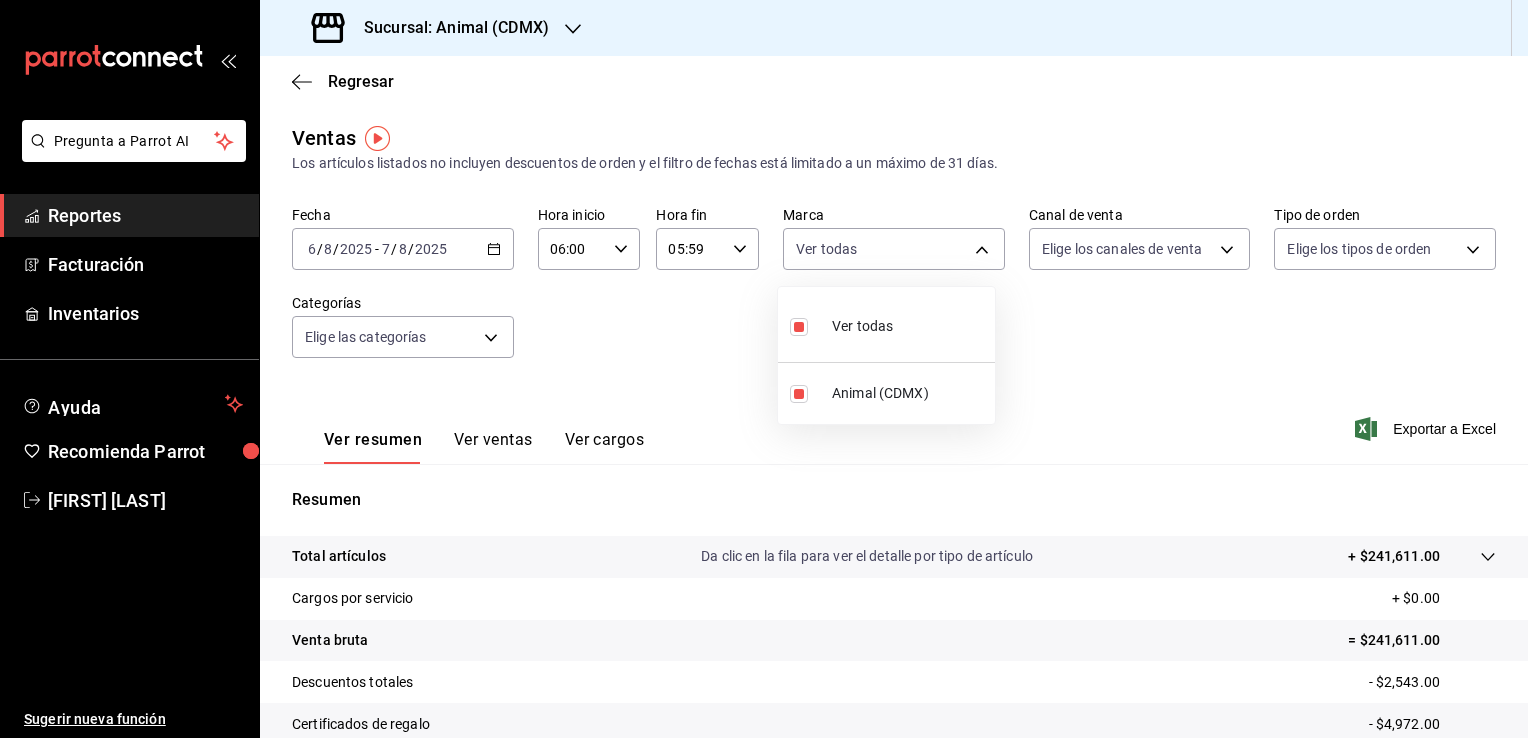click at bounding box center [764, 369] 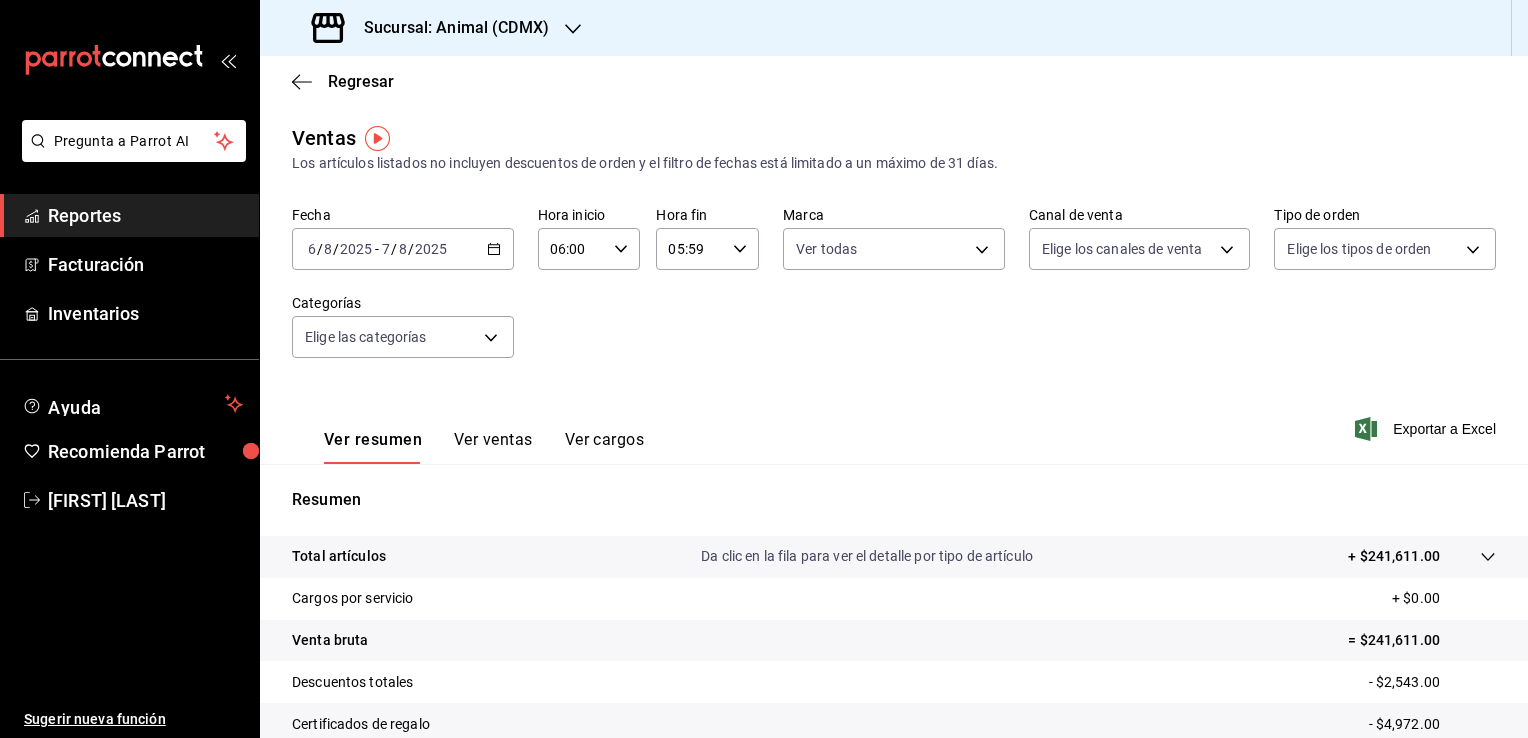 click on "Sucursal: Animal (CDMX)" at bounding box center [448, 28] 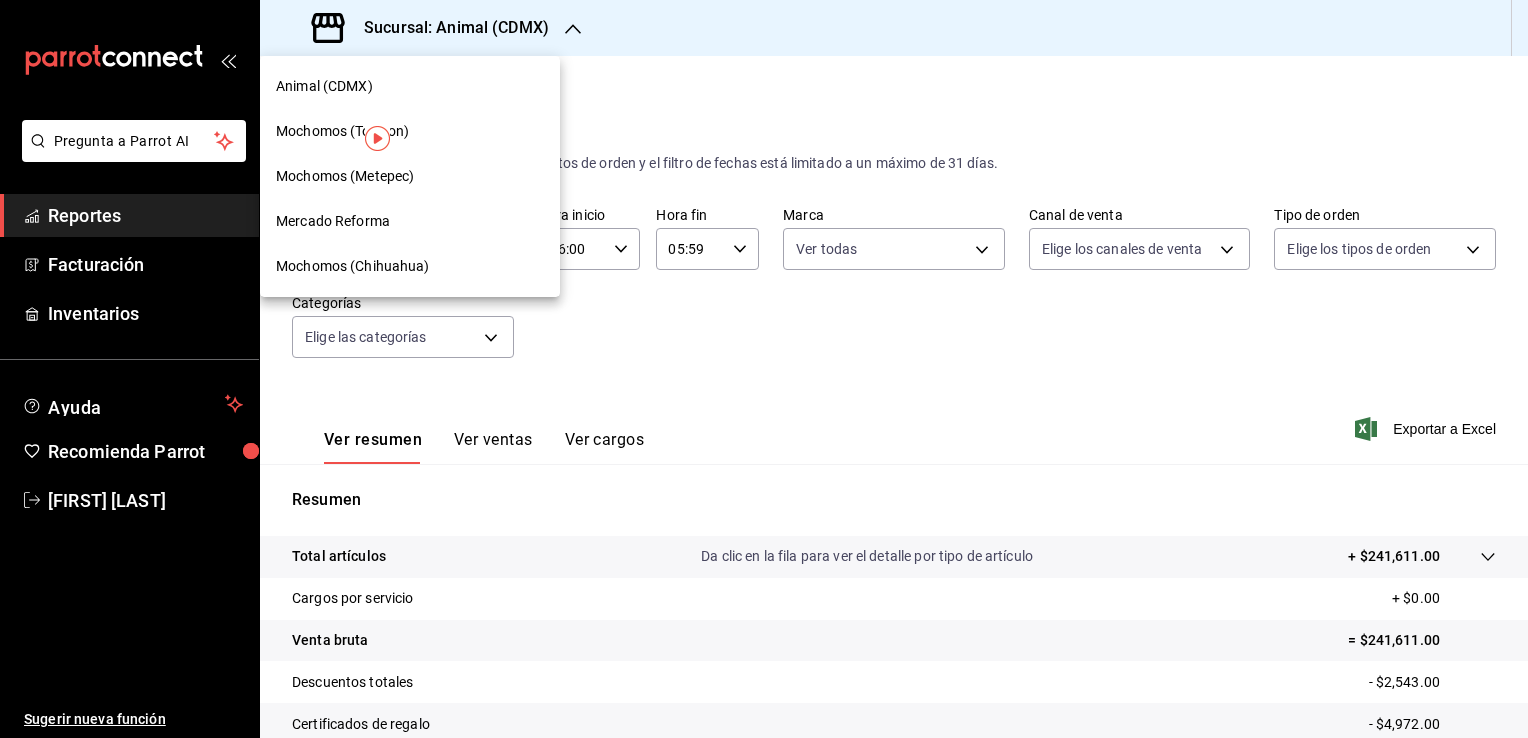 click on "Mochomos (Chihuahua)" at bounding box center (353, 266) 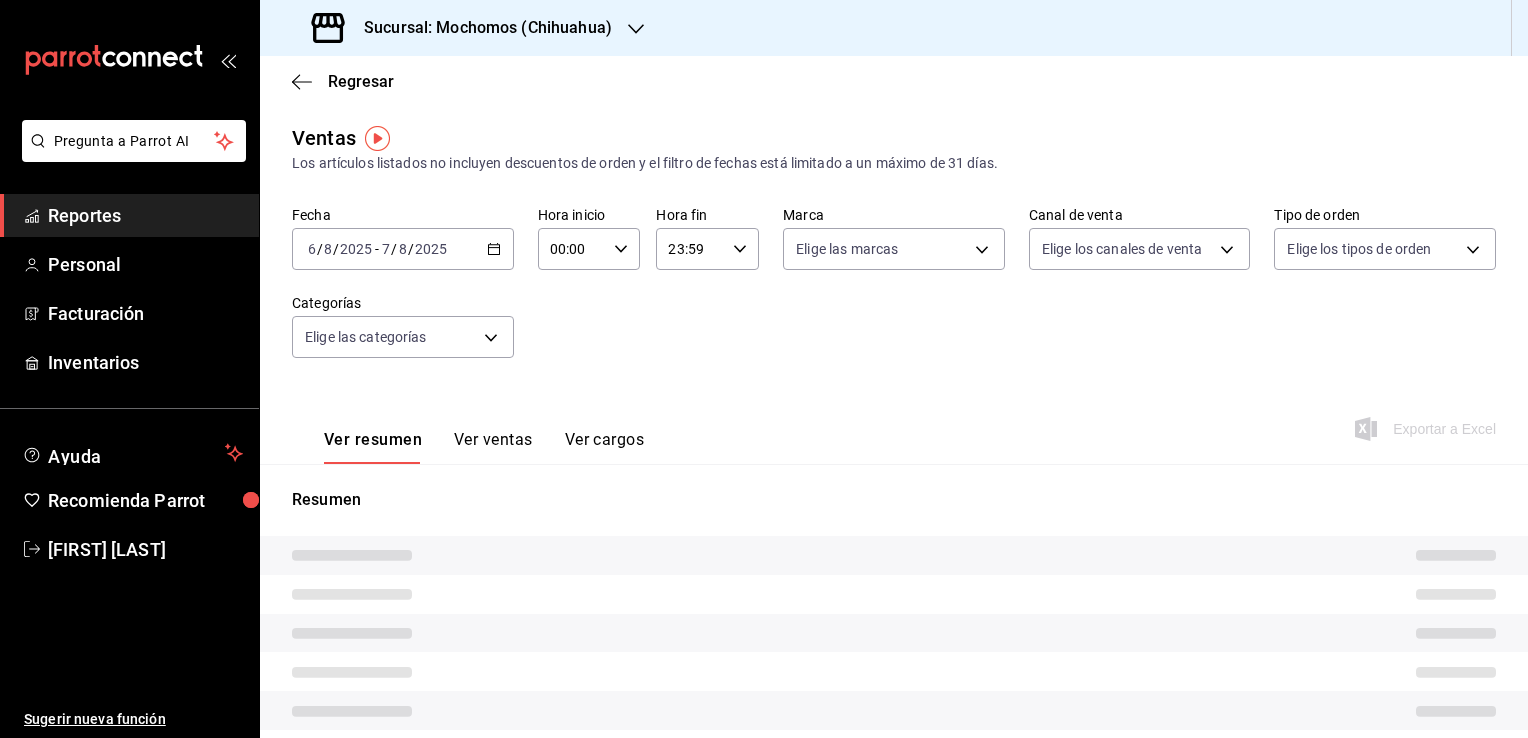 type on "06:00" 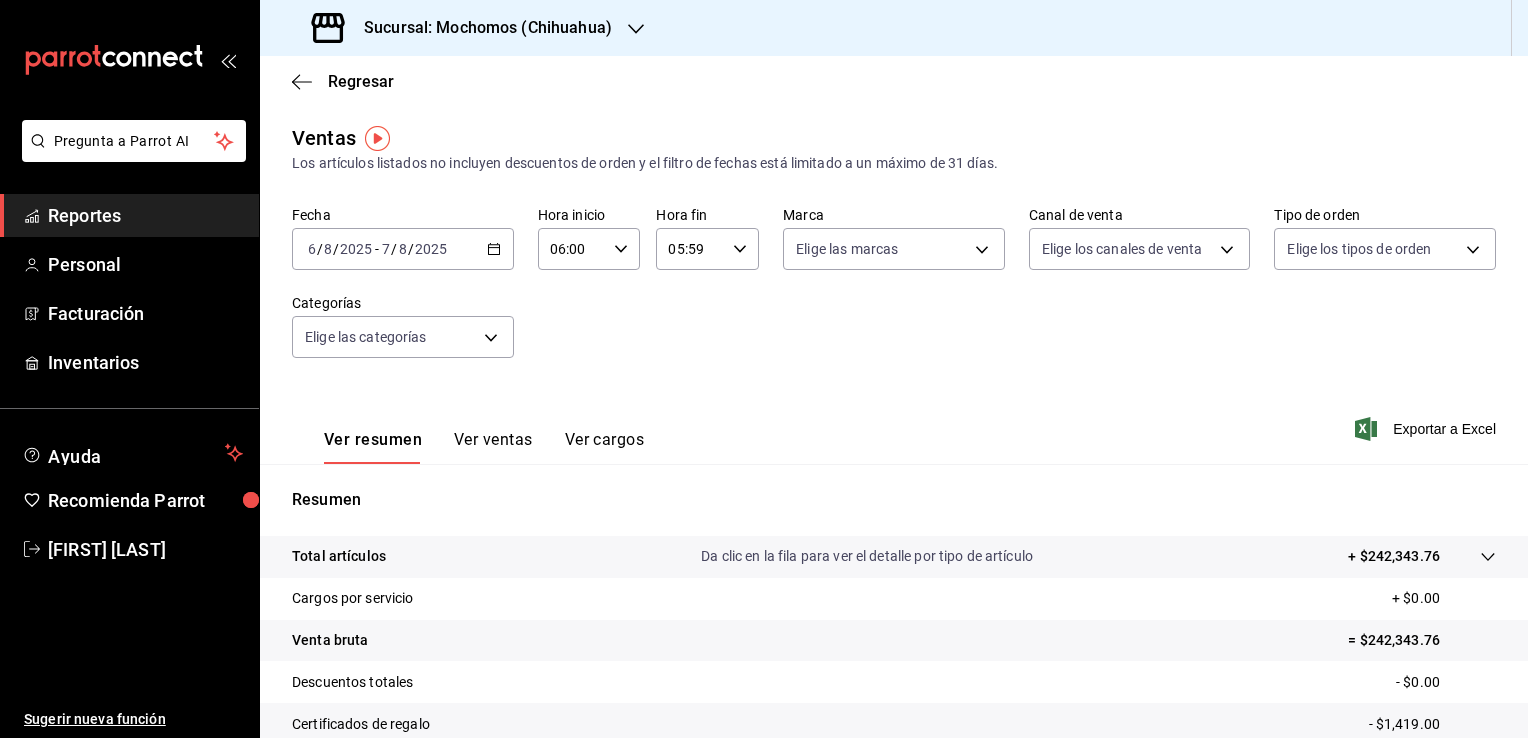 click 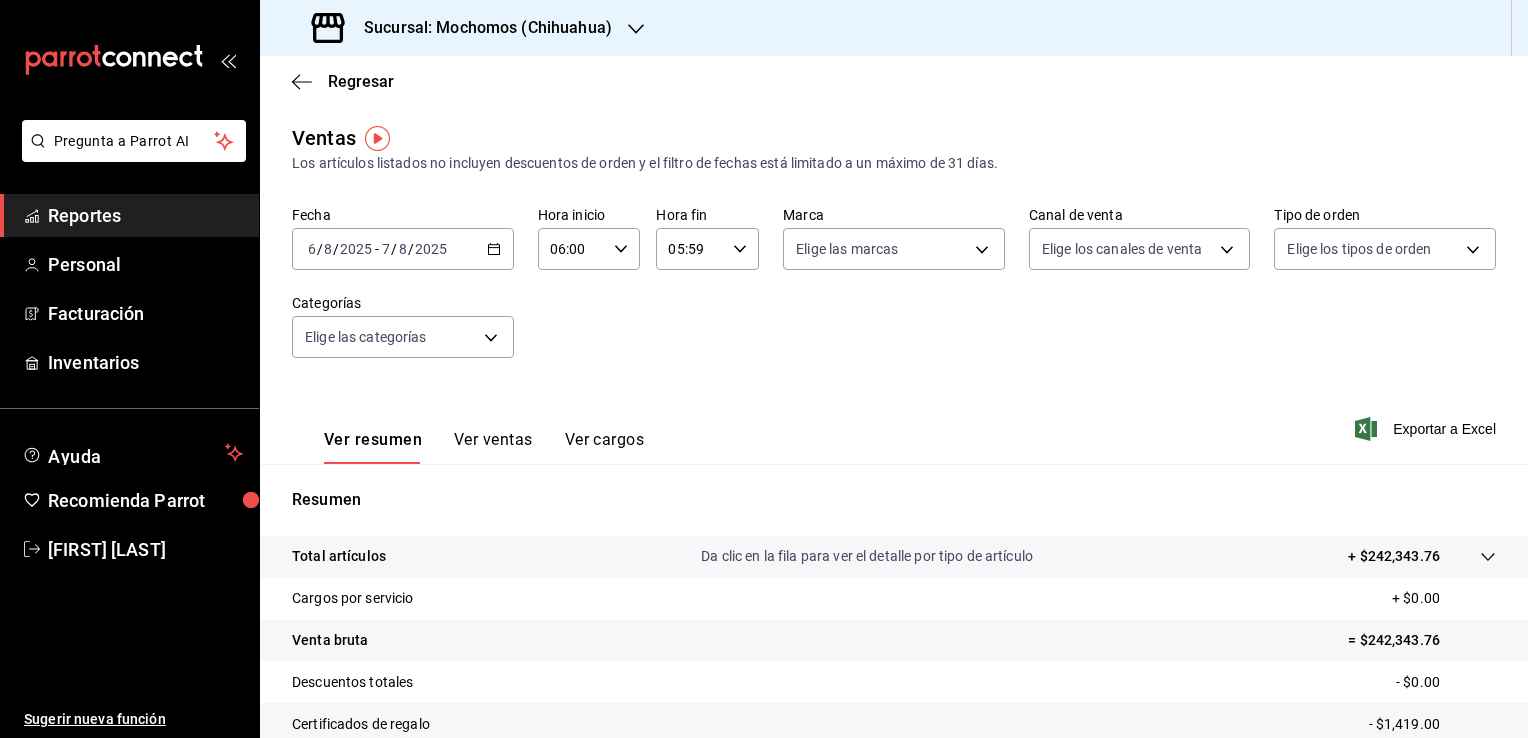 click on "Fecha [DATE] [DATE] - [DATE] [DATE] Hora inicio 06:00 Hora inicio Hora fin 05:59 Hora fin Marca Elige las marcas Canal de venta Elige los canales de venta Tipo de orden Elige los tipos de orden Categorías Elige las categorías" at bounding box center [894, 294] 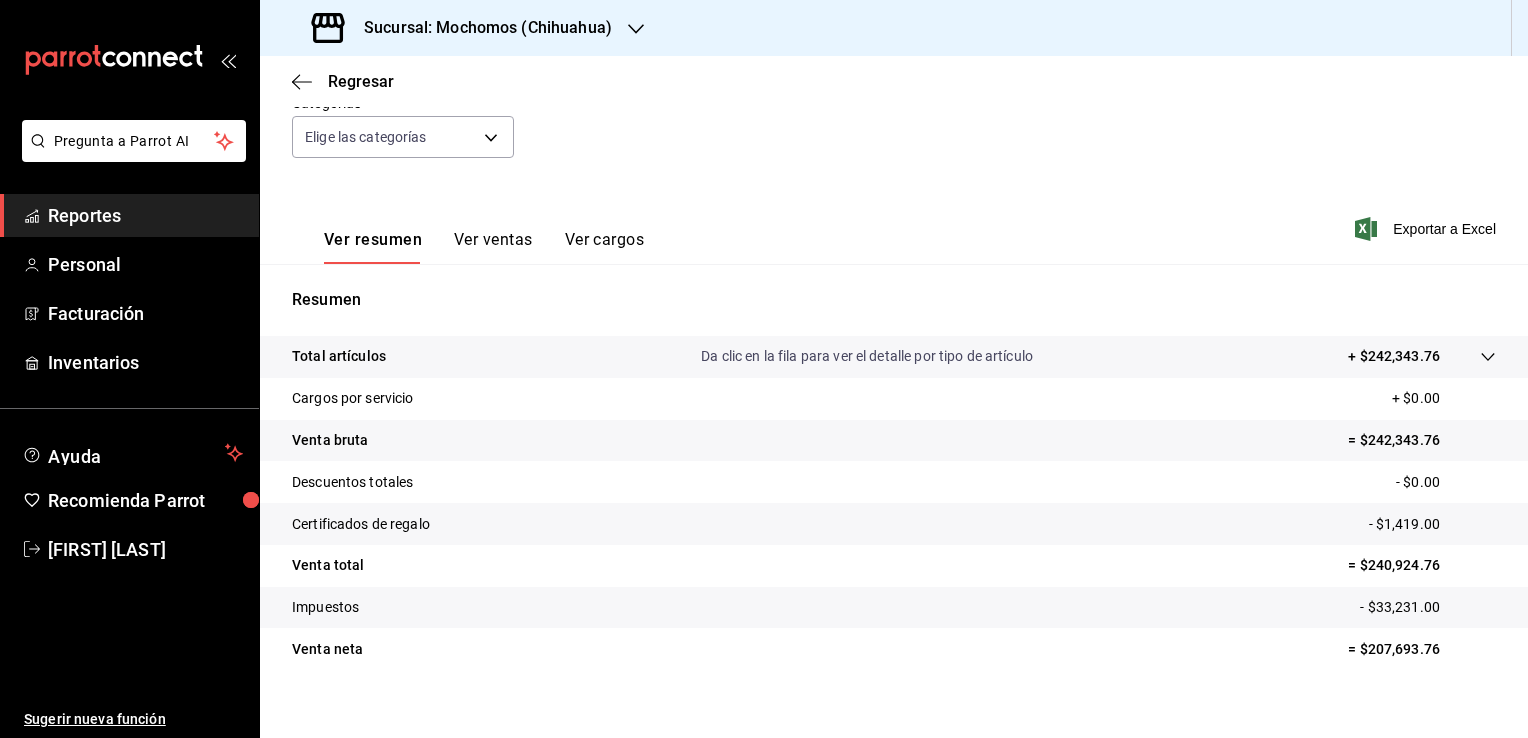 scroll, scrollTop: 204, scrollLeft: 0, axis: vertical 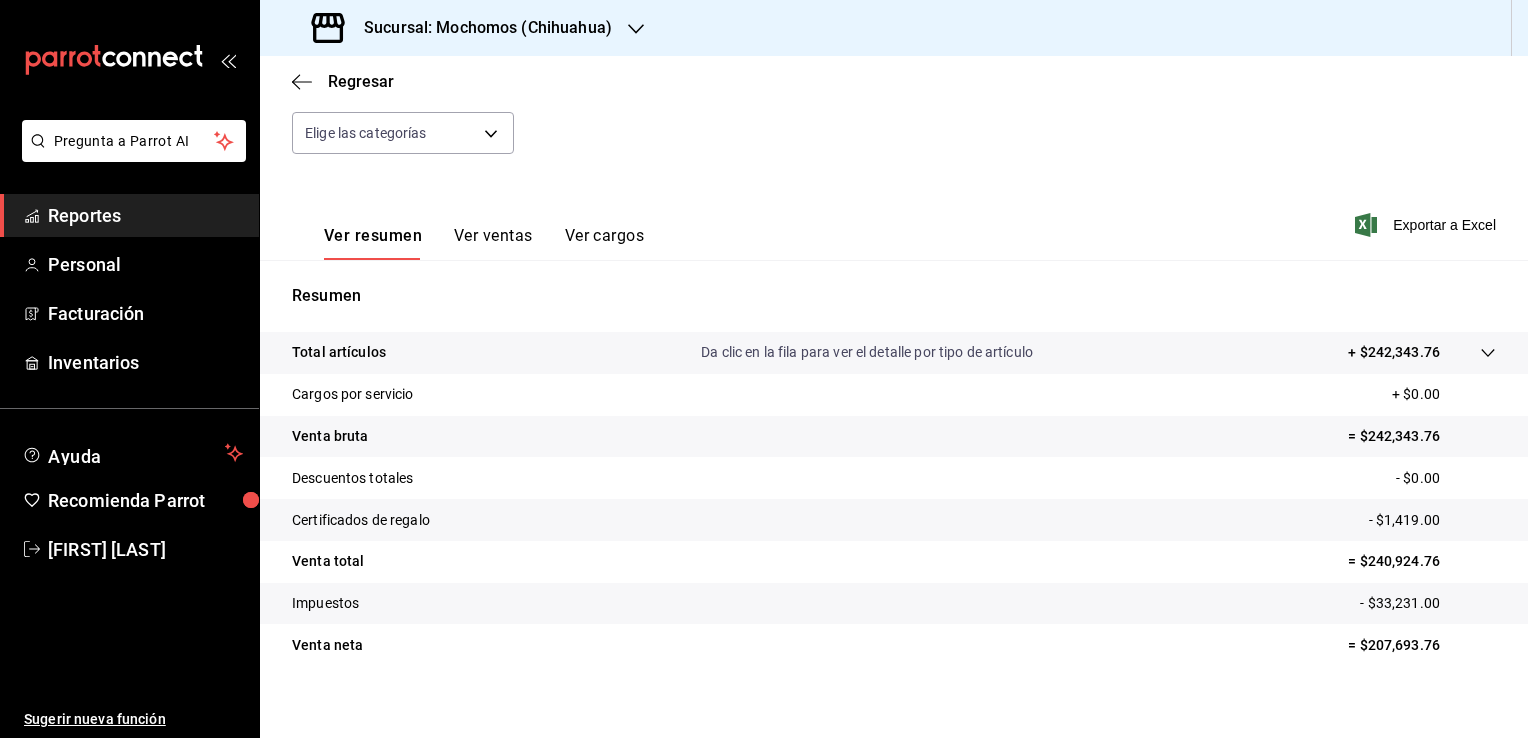 click on "Reportes" at bounding box center (145, 215) 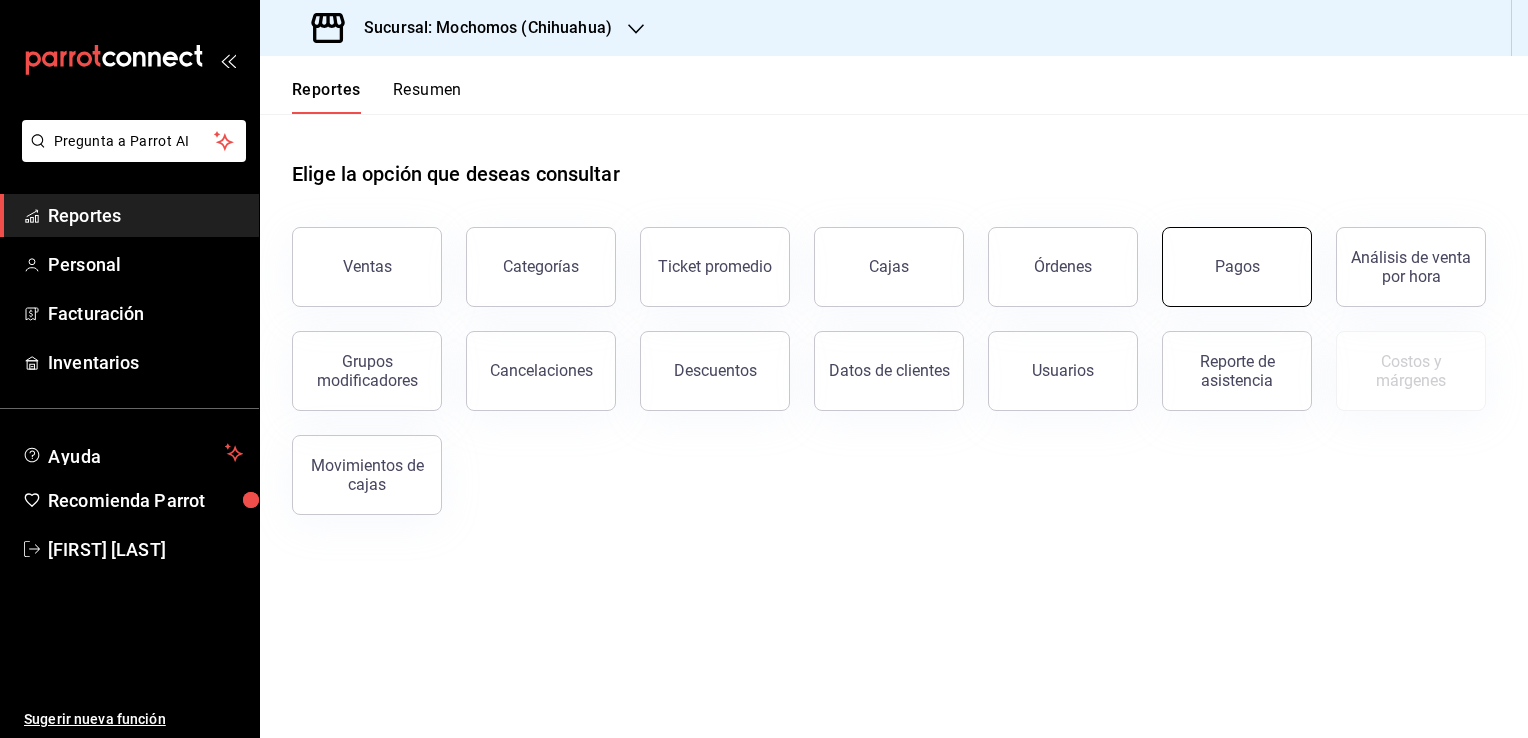 click on "Pagos" at bounding box center [1237, 267] 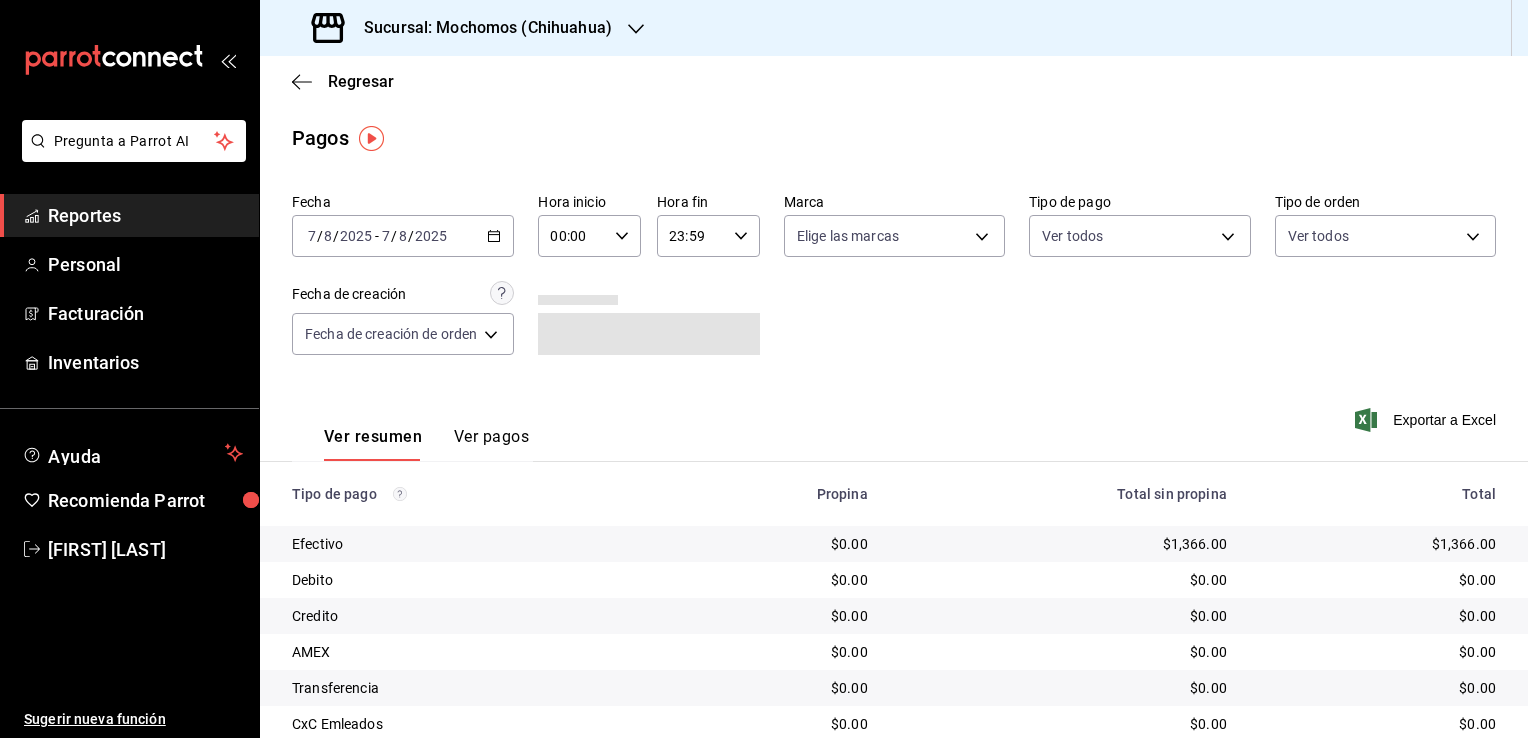 click 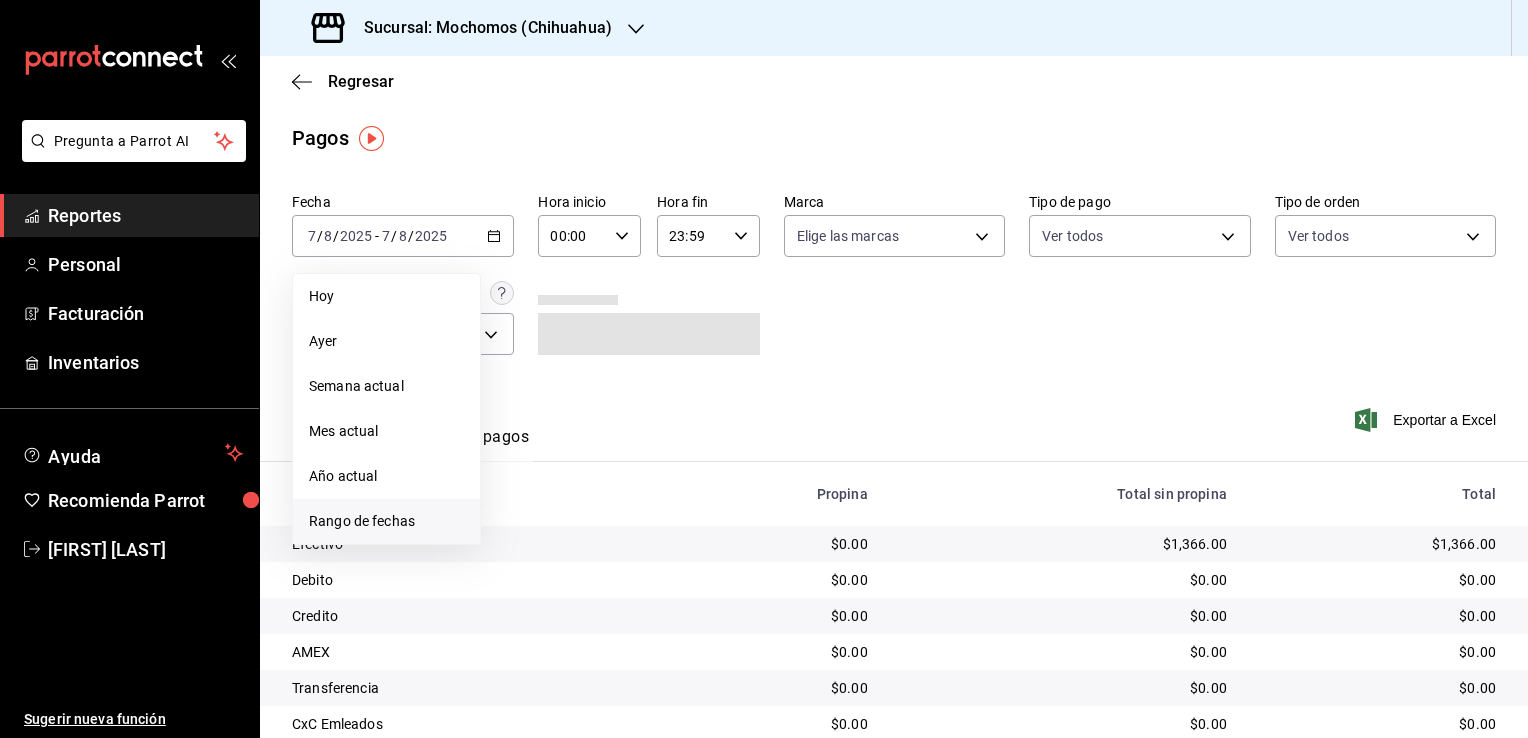 click on "Rango de fechas" at bounding box center [386, 521] 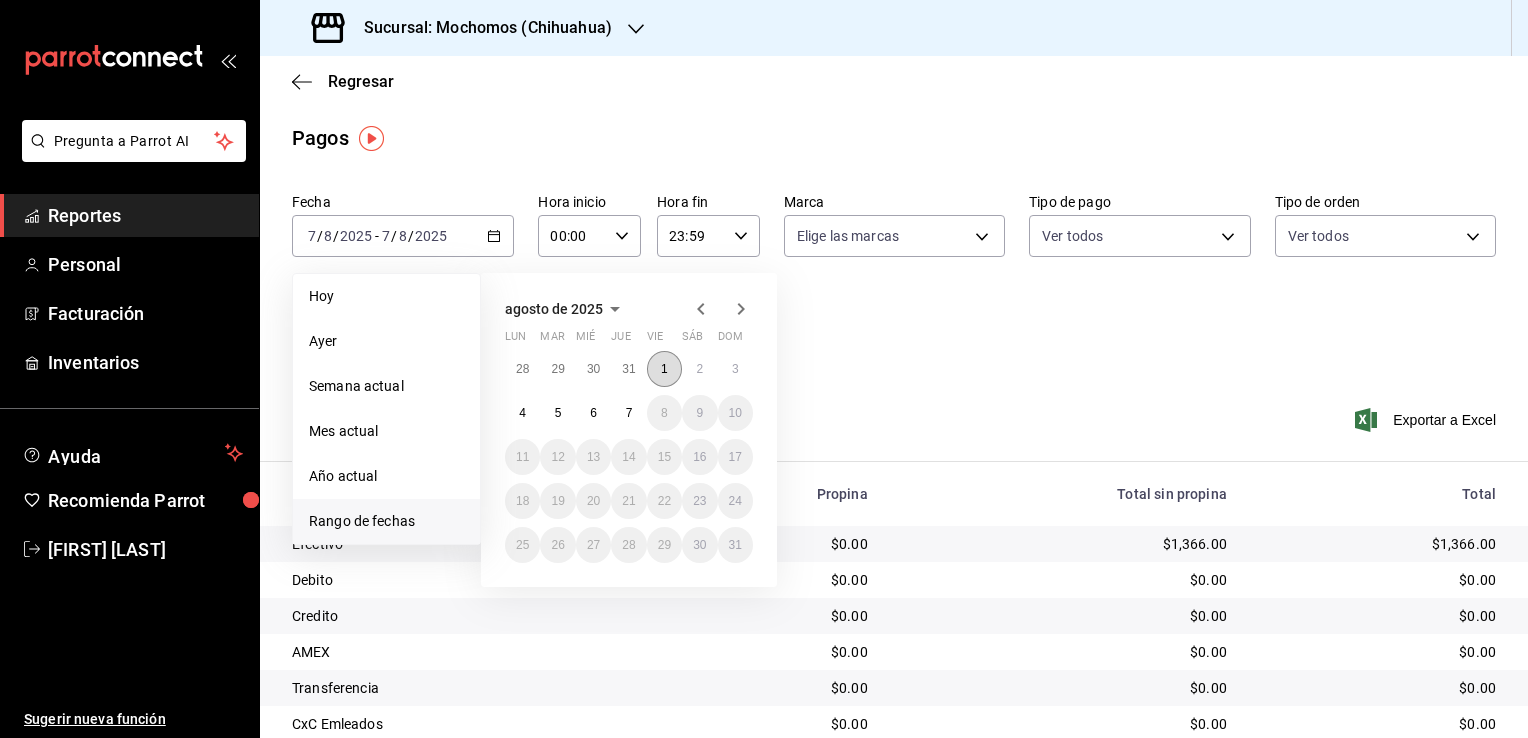 click on "1" at bounding box center [664, 369] 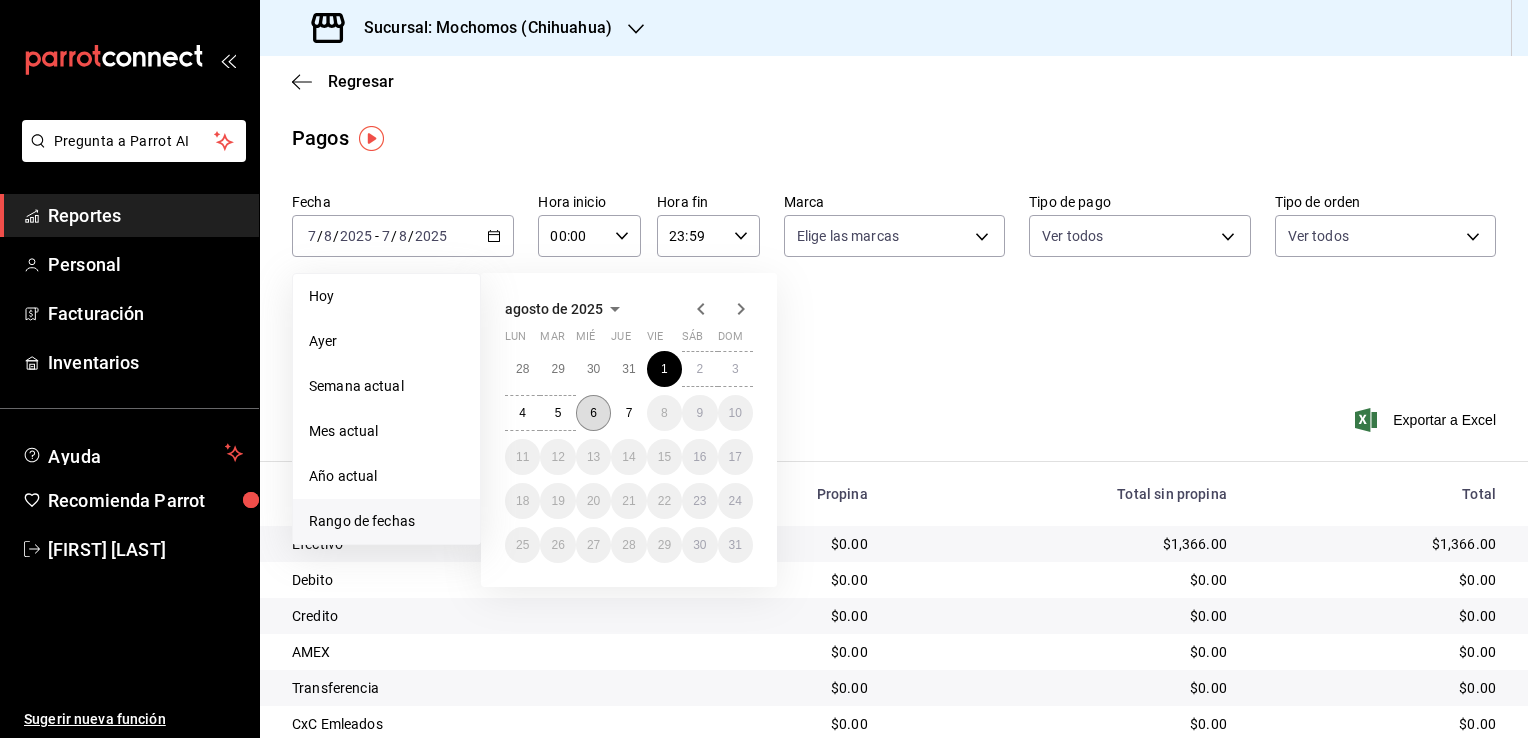 click on "6" at bounding box center [593, 413] 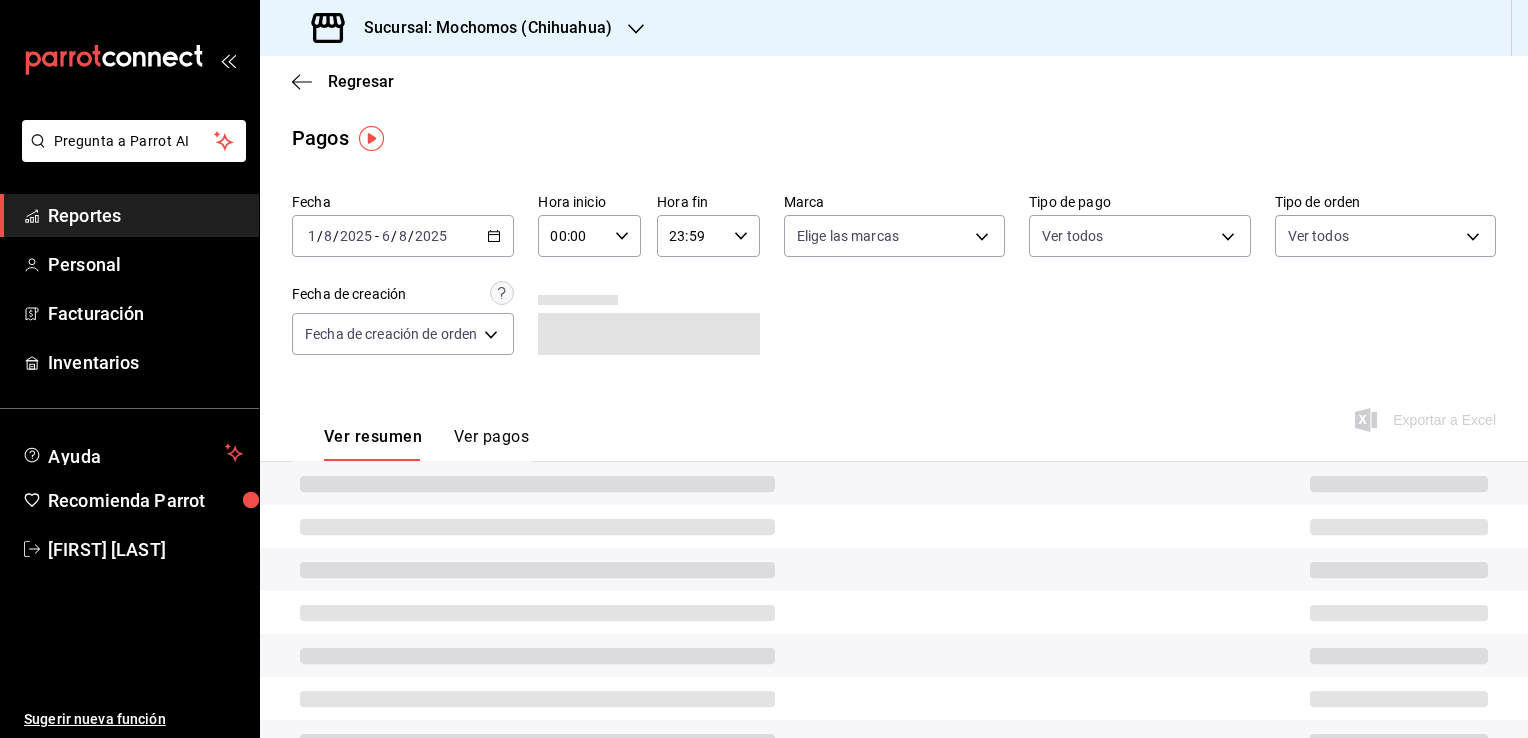 click 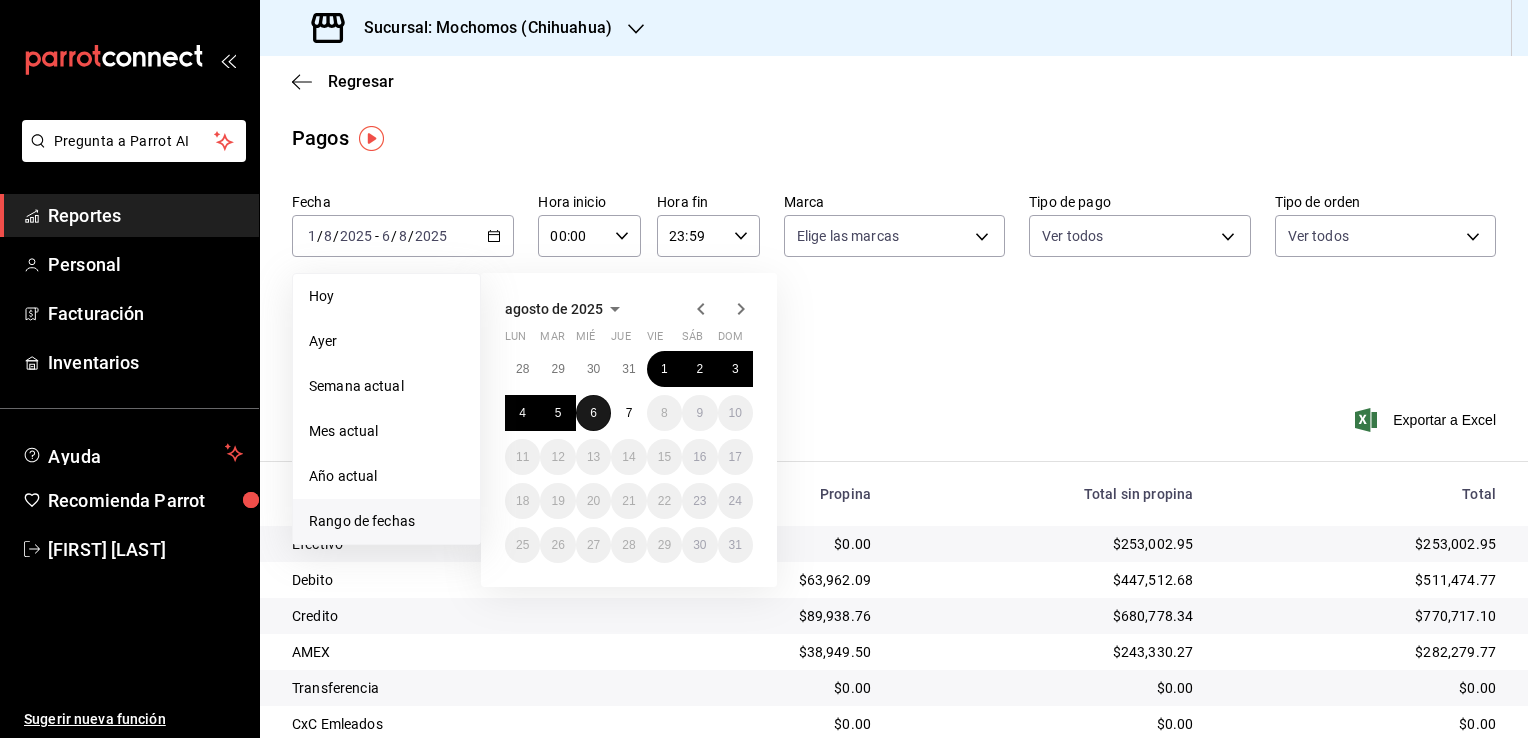 click on "6" at bounding box center [593, 413] 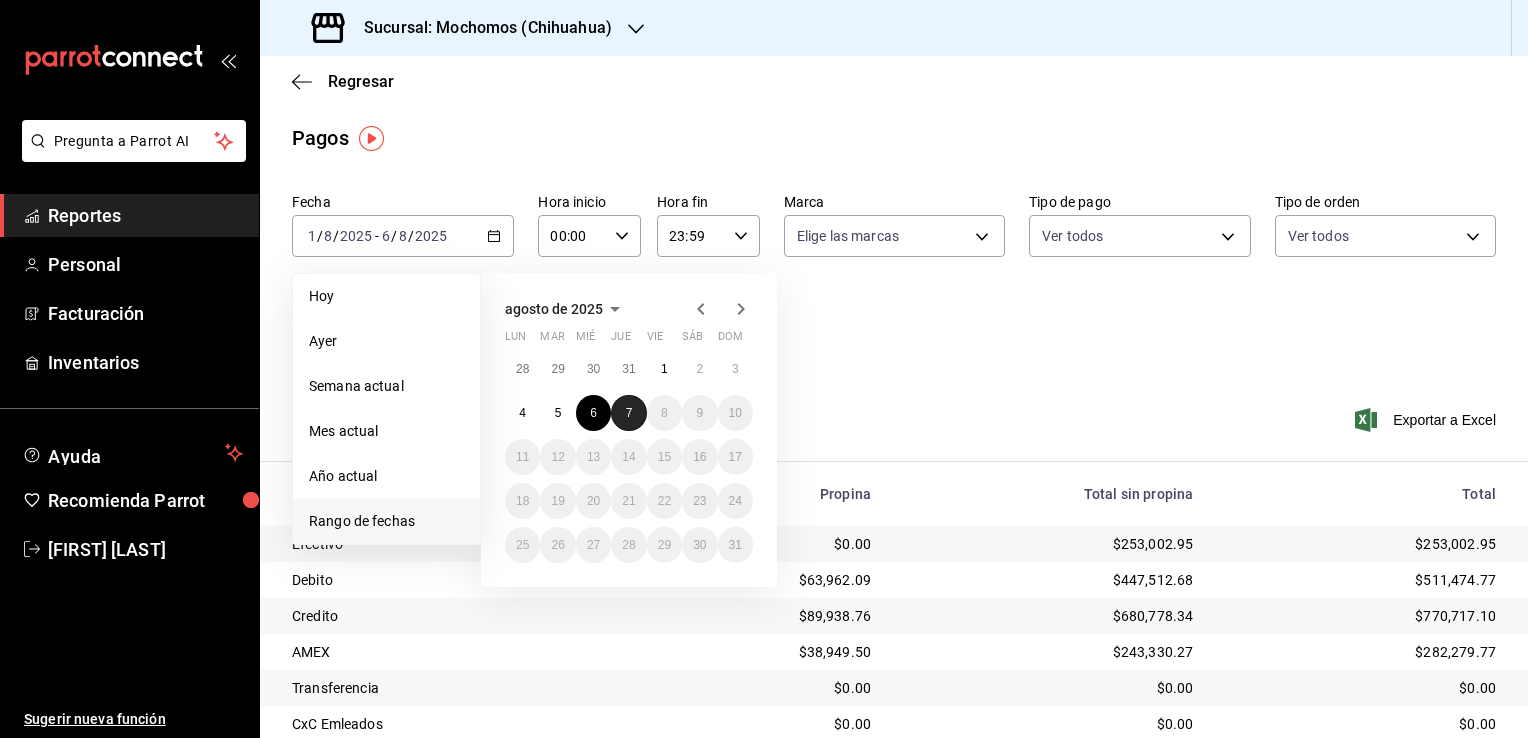 click on "7" at bounding box center (628, 413) 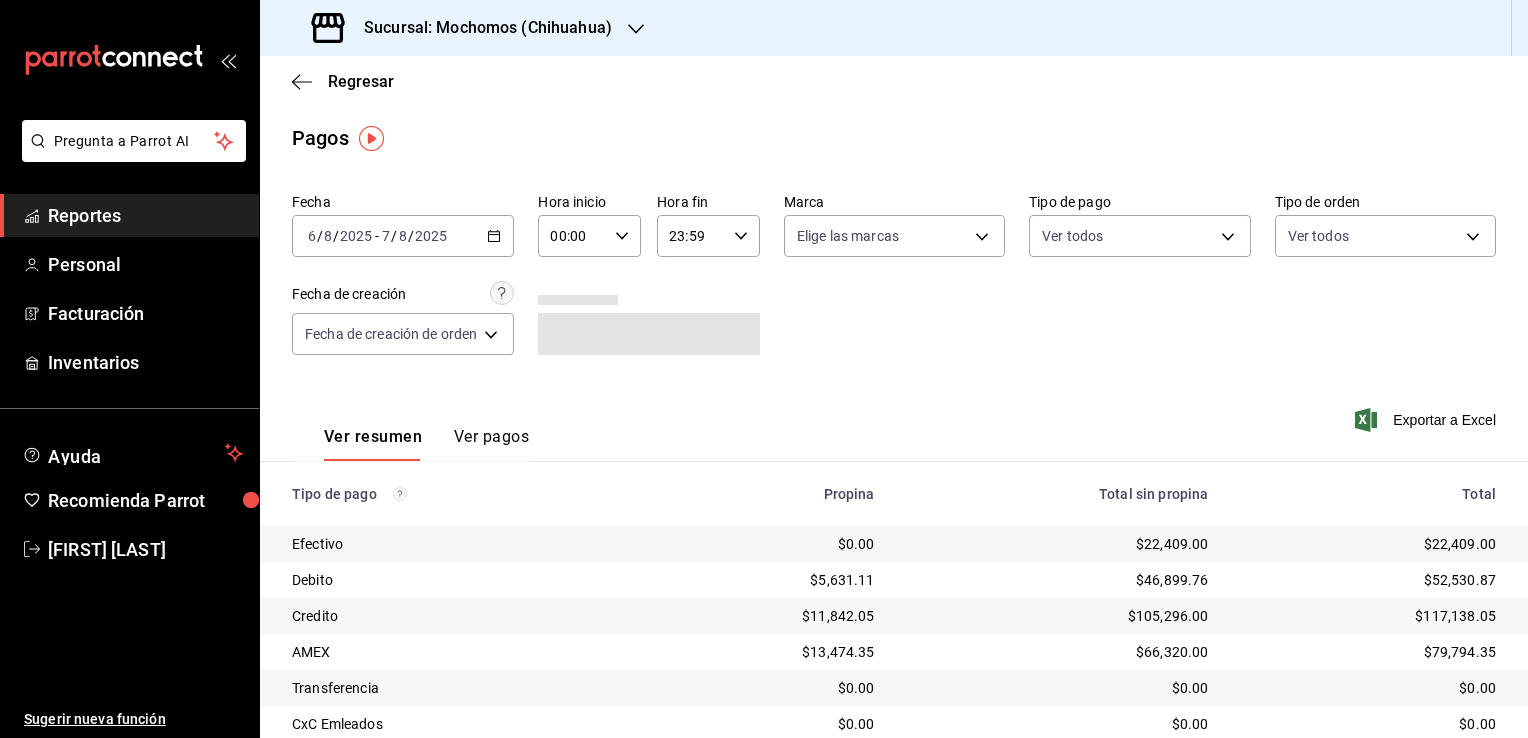 click 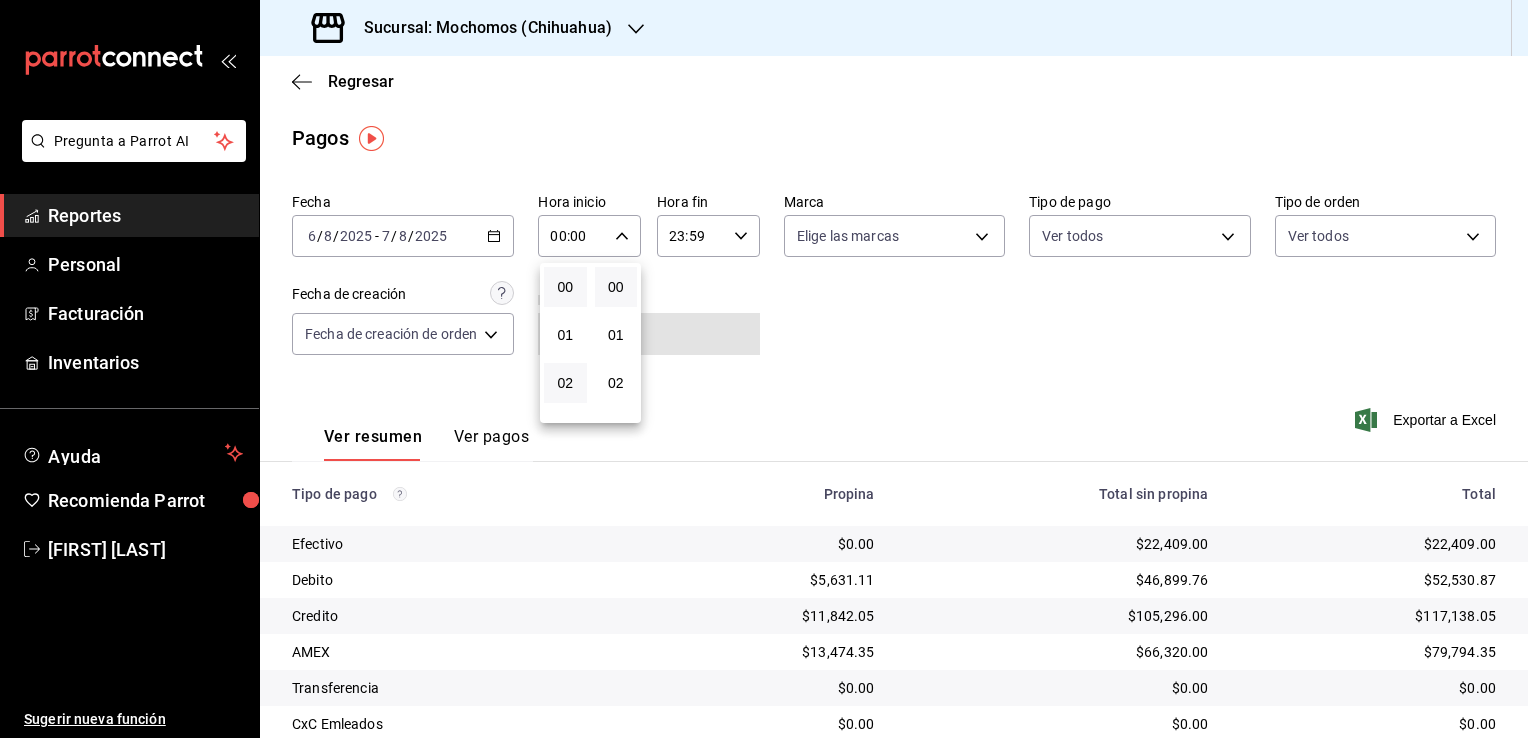 click on "02" at bounding box center [565, 383] 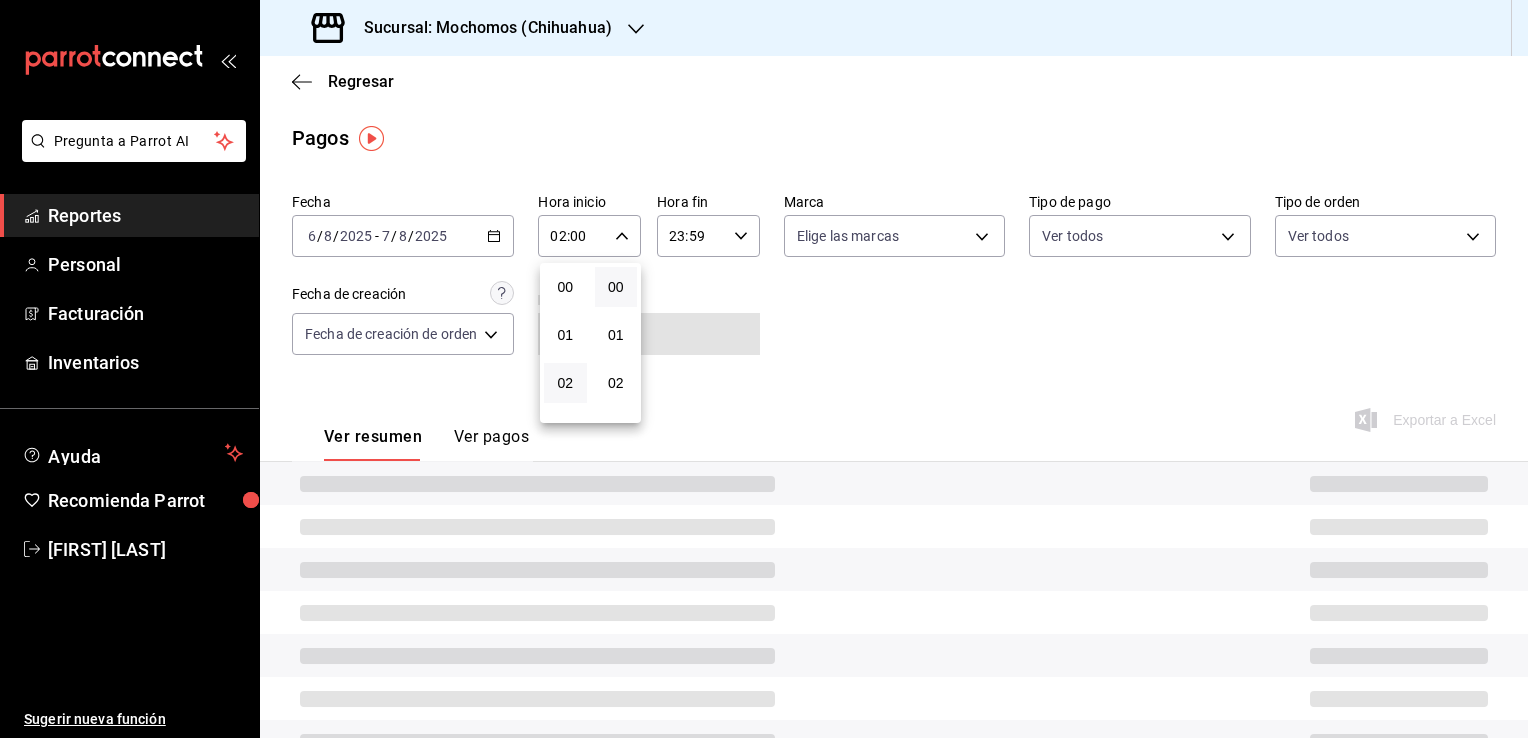 type 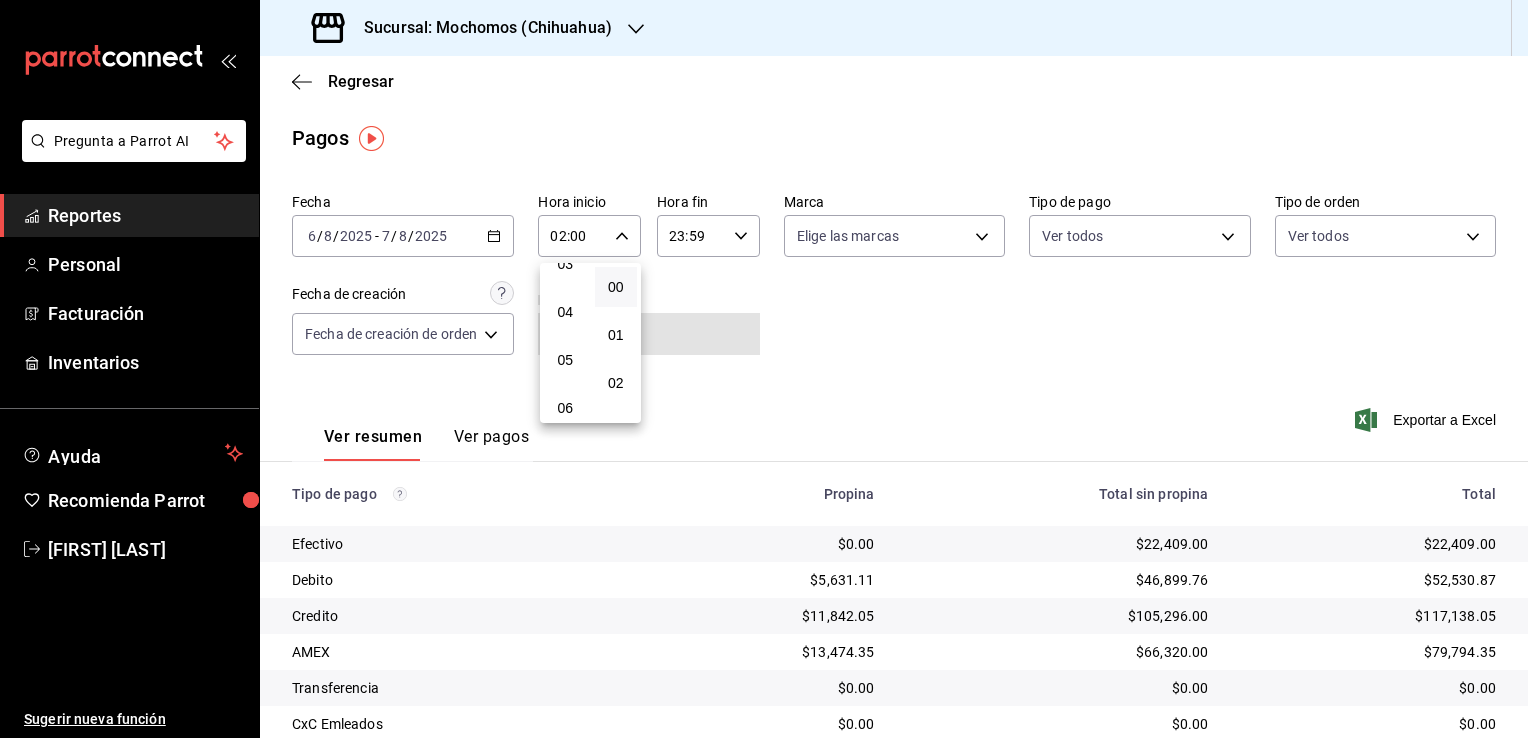 scroll, scrollTop: 280, scrollLeft: 0, axis: vertical 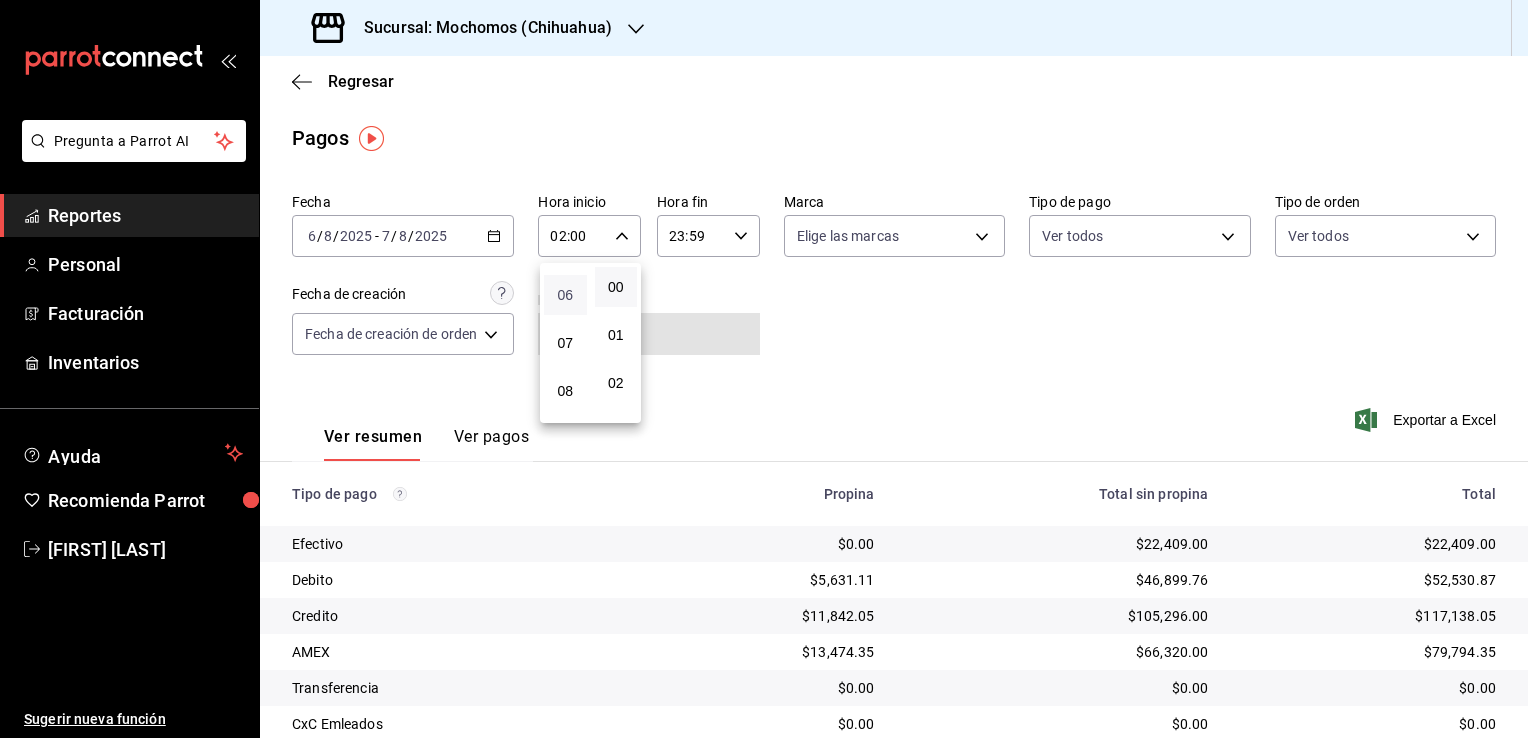 click on "06" at bounding box center [565, 295] 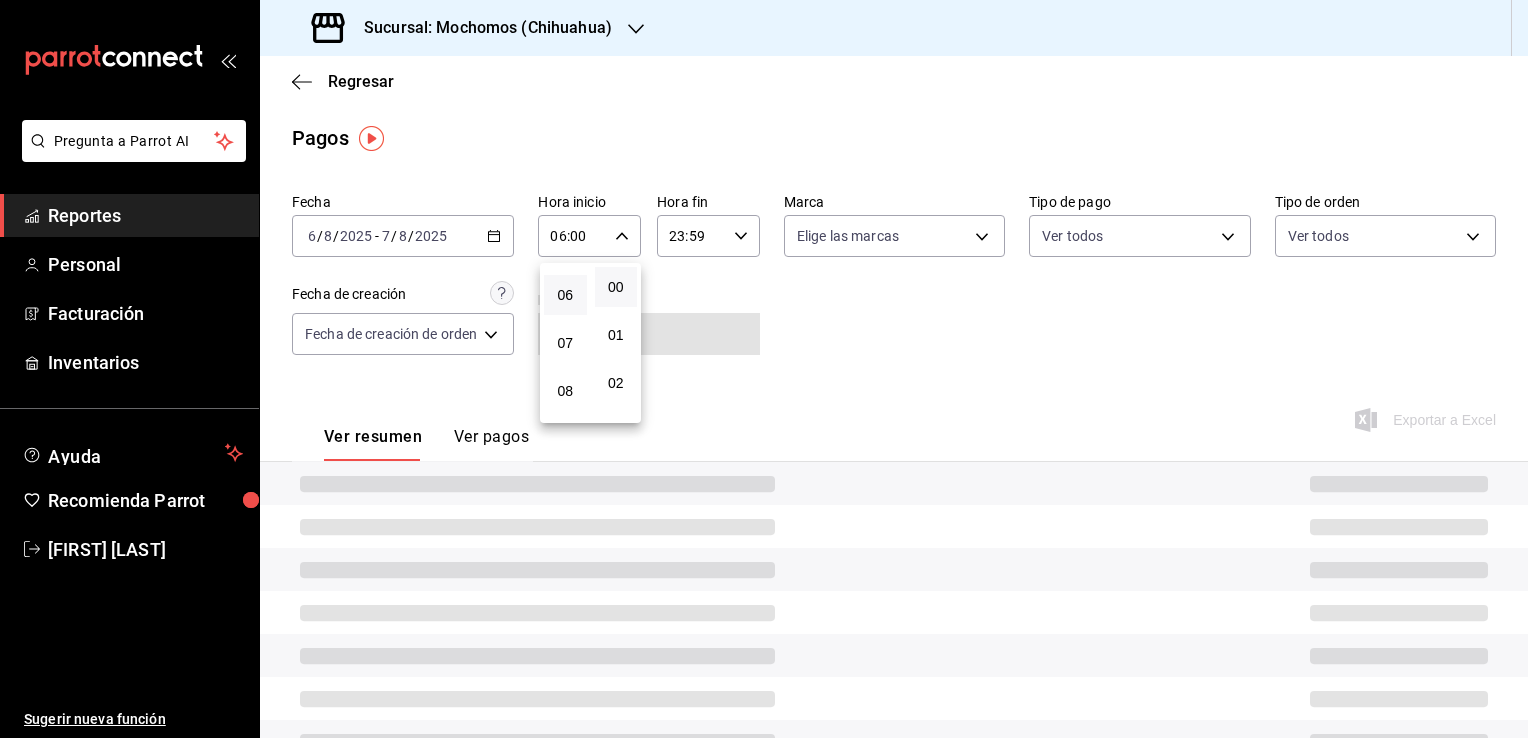click at bounding box center (764, 369) 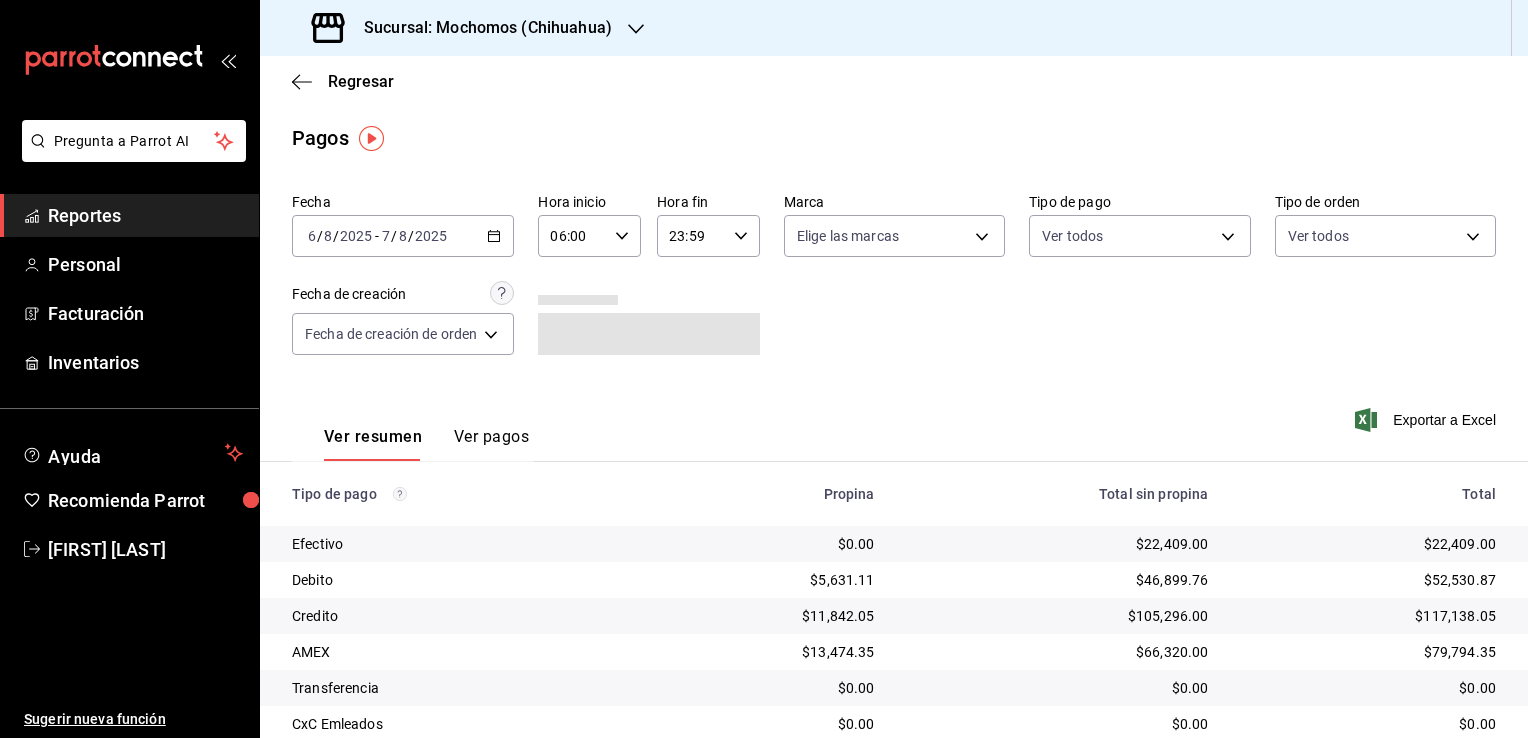 click 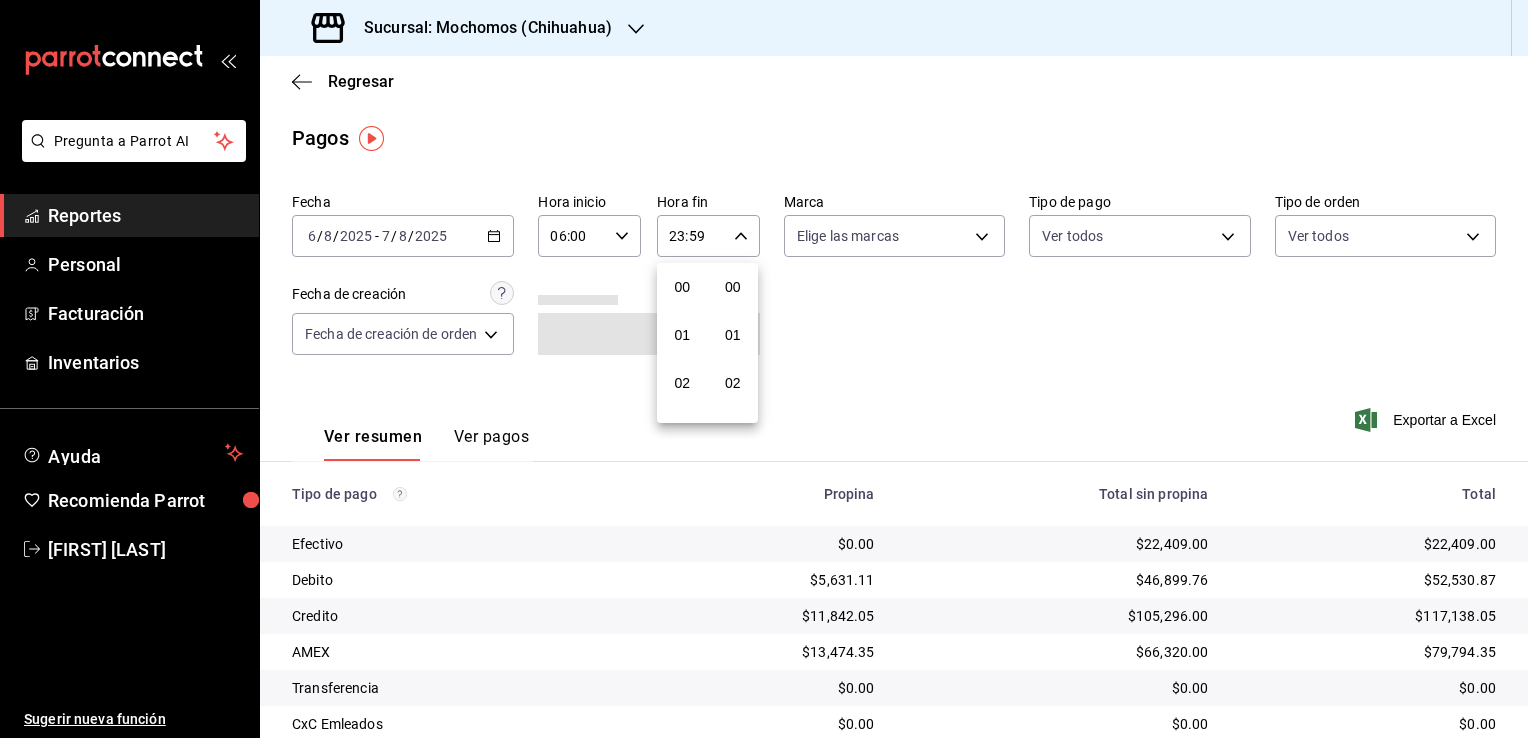 scroll, scrollTop: 1011, scrollLeft: 0, axis: vertical 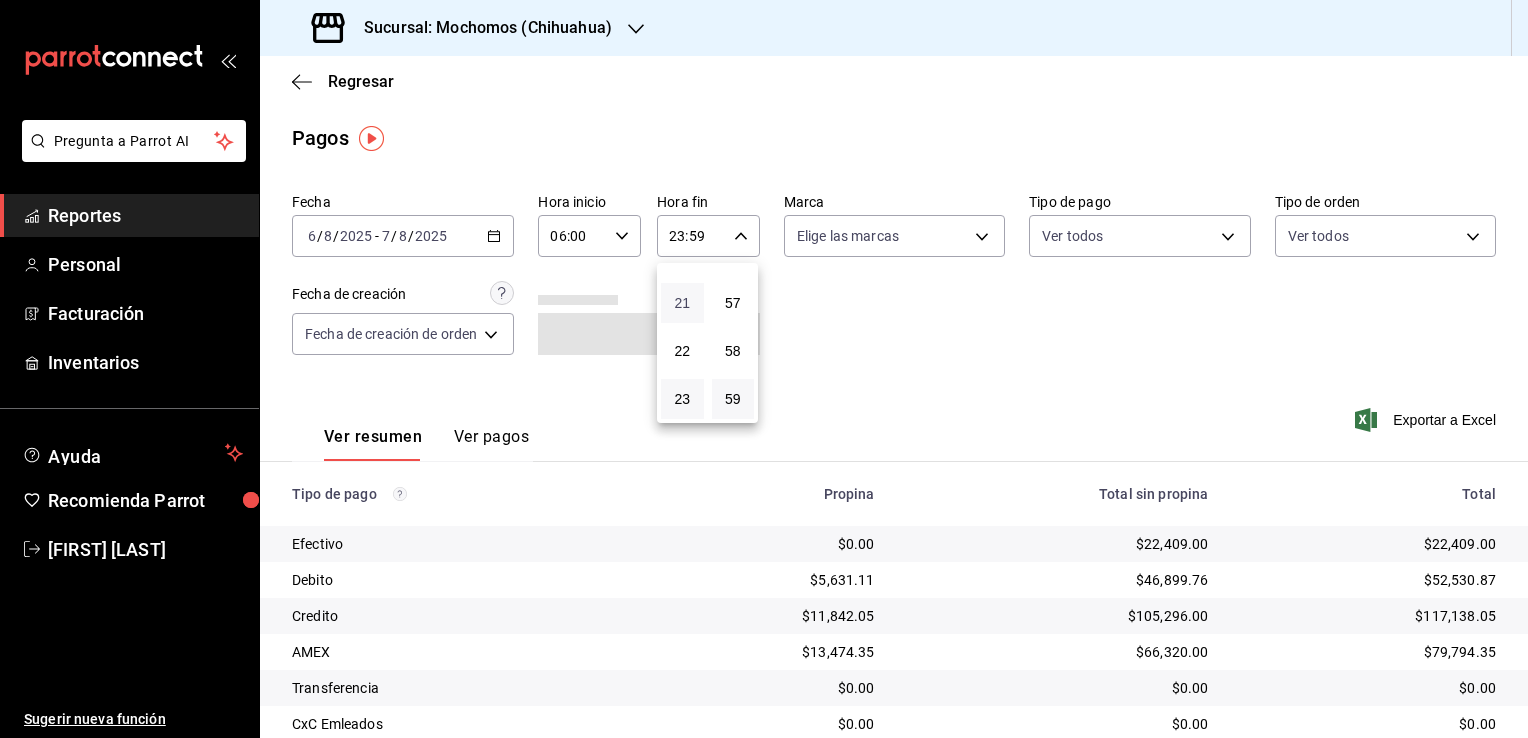 click on "21" at bounding box center (682, 303) 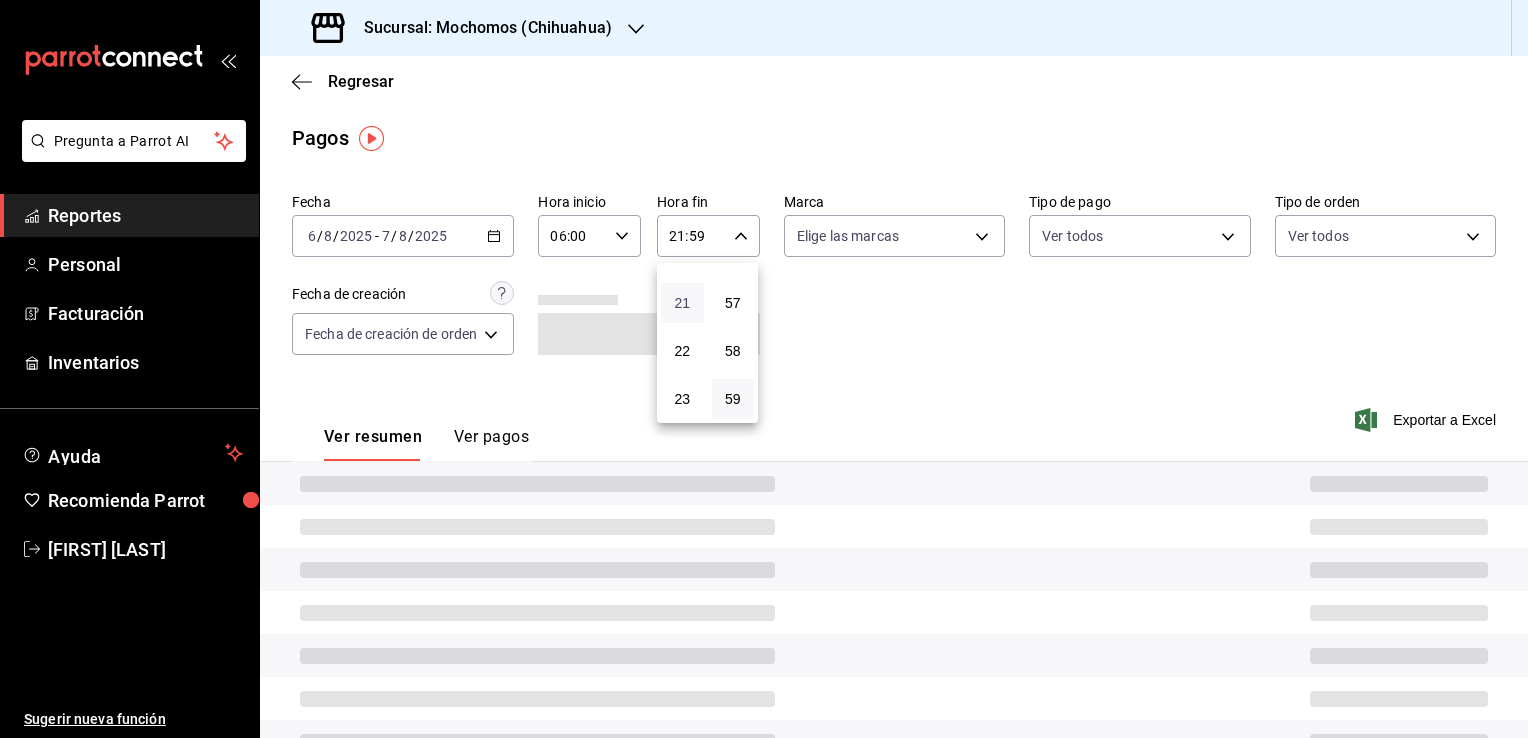 type 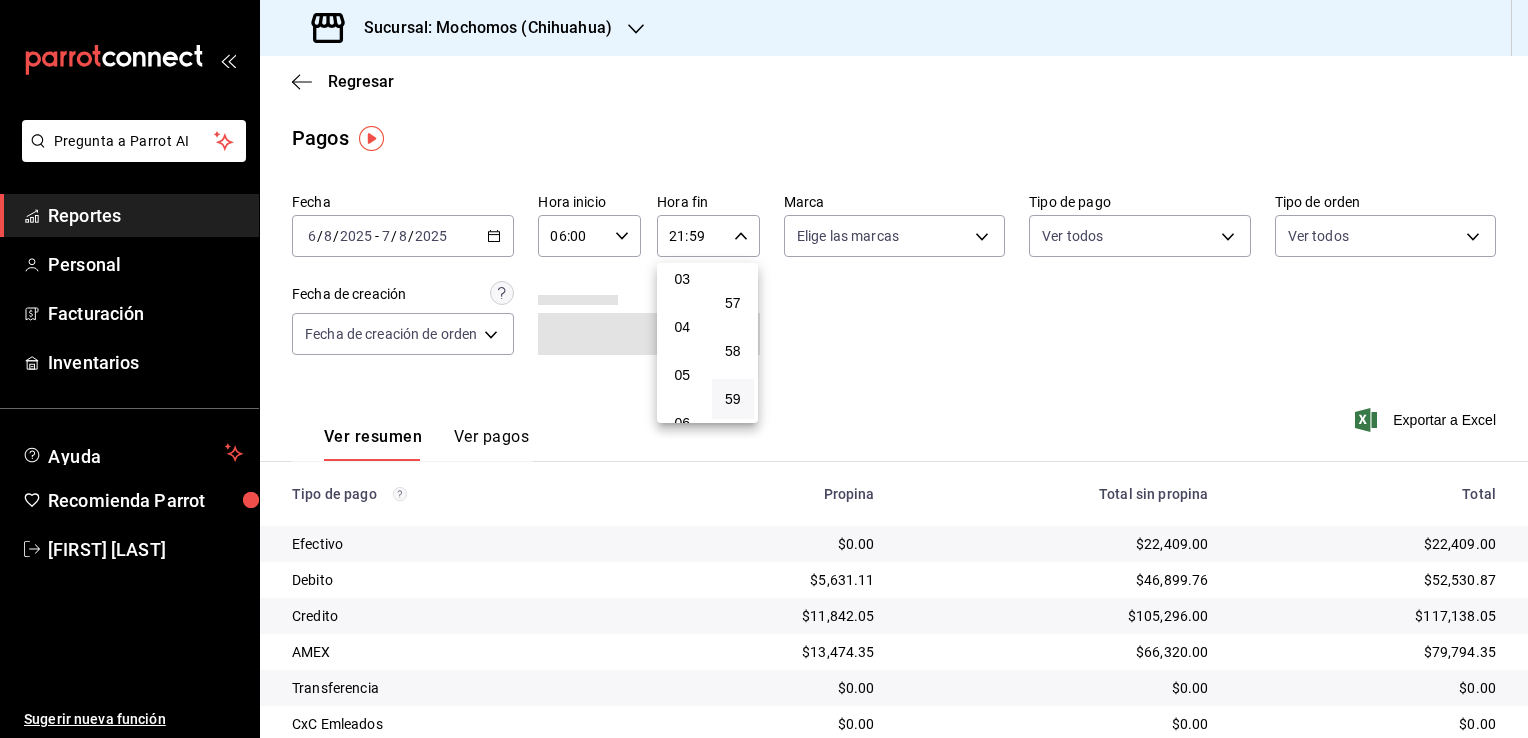scroll, scrollTop: 171, scrollLeft: 0, axis: vertical 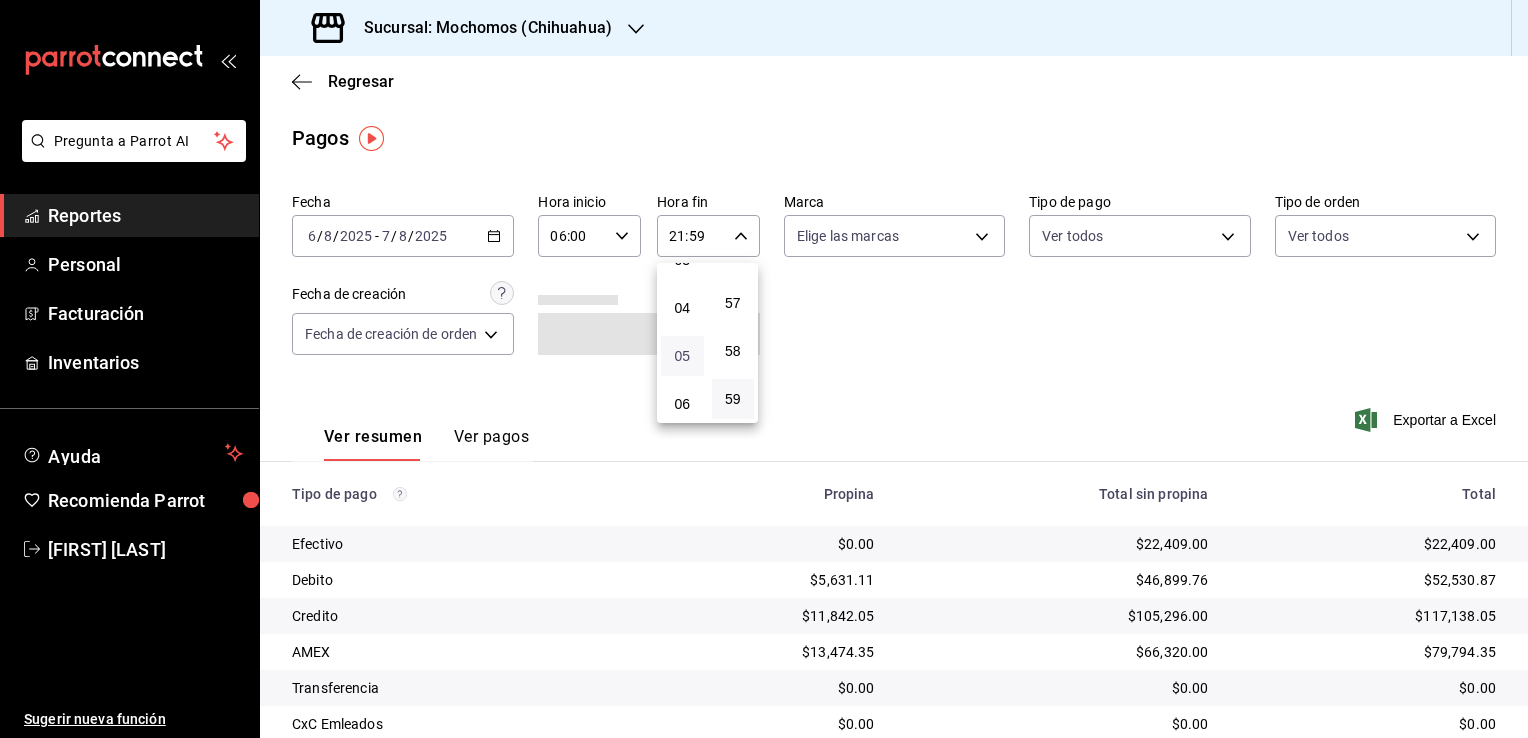 click on "05" at bounding box center (682, 356) 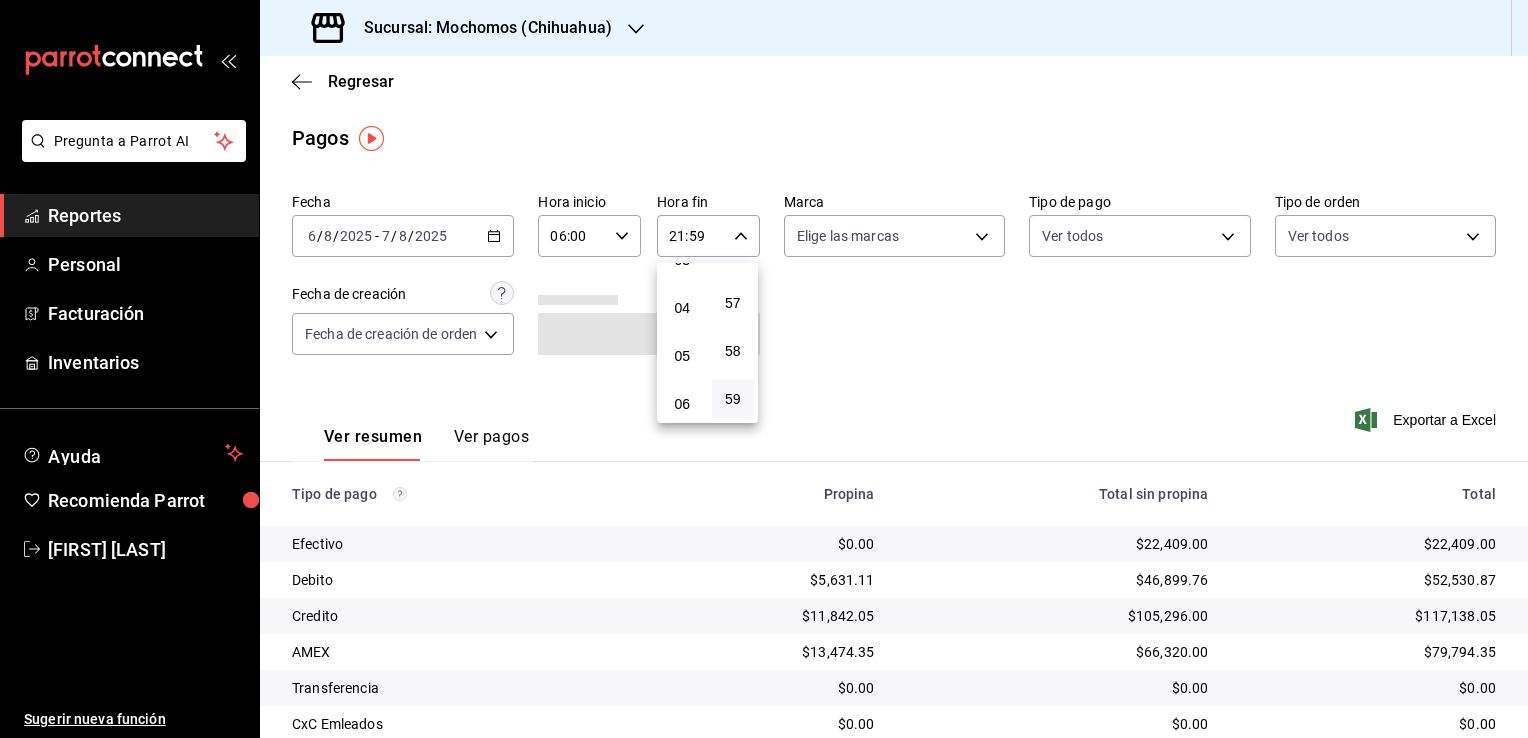 type on "05:59" 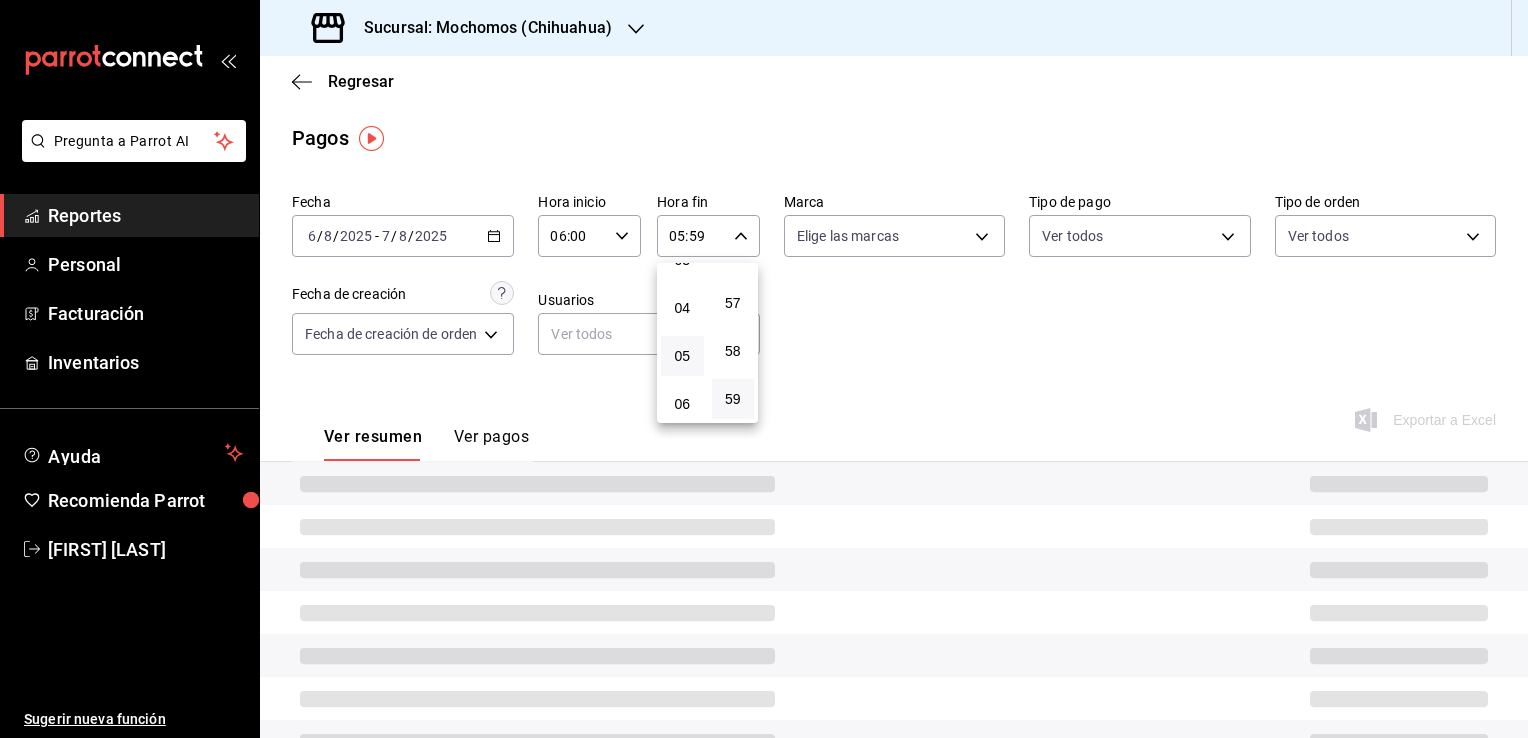 click at bounding box center (764, 369) 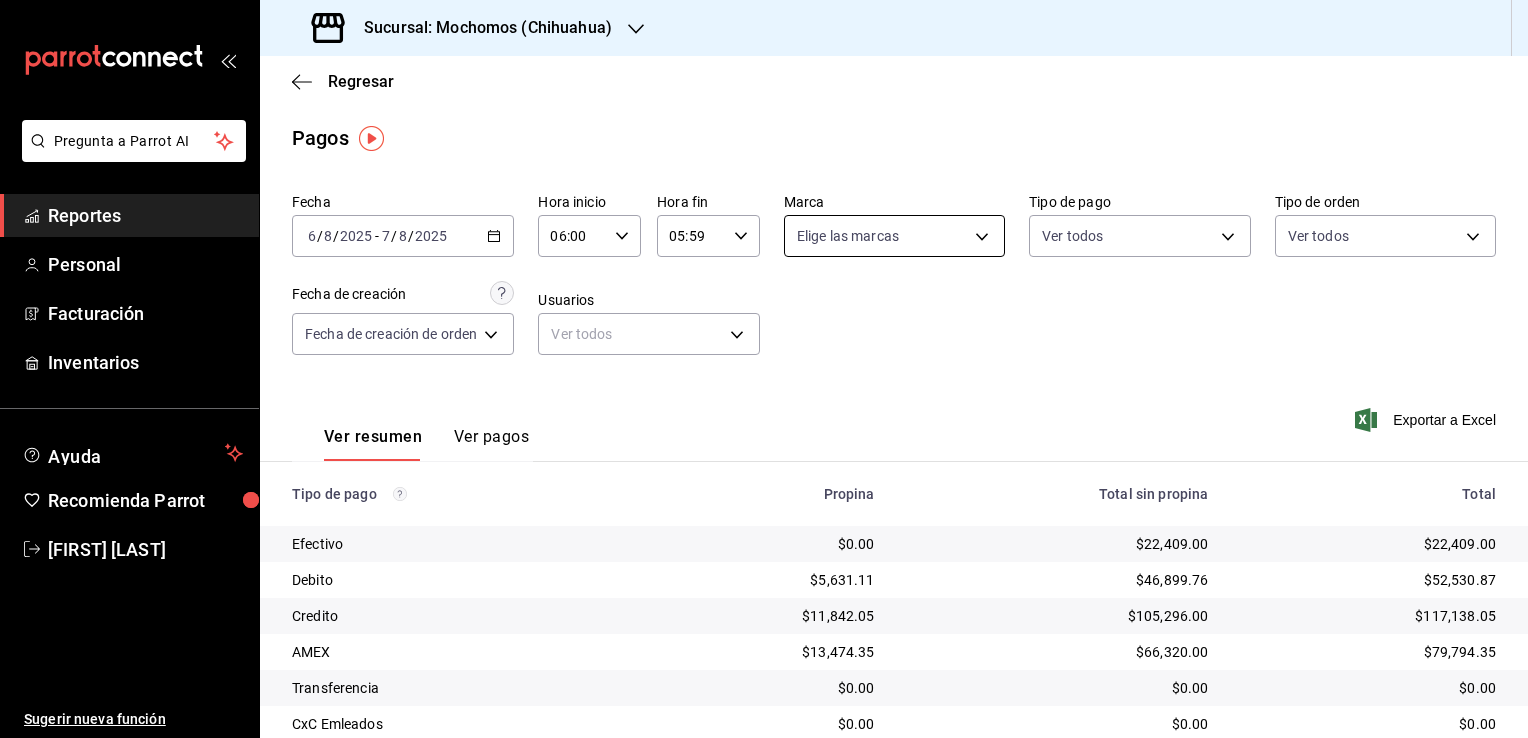click on "Pregunta a Parrot AI Reportes   Personal   Facturación   Inventarios   Ayuda Recomienda Parrot   [FIRST] [LAST]   Sugerir nueva función   Sucursal: Mochomos ([CITY]) Regresar Pagos Fecha [DATE] [DATE] - [DATE] [DATE] Hora inicio 06:00 Hora inicio Hora fin 05:59 Hora fin Marca Elige las marcas Tipo de pago Ver todos Tipo de orden Ver todos Fecha de creación   Fecha de creación de orden ORDER Usuarios Ver todos null Ver resumen Ver pagos Exportar a Excel Tipo de pago   Propina Total sin propina Total Efectivo $0.00 $22,409.00 $22,409.00 Debito $5,631.11 $46,899.76 $52,530.87 Credito $11,842.05 $105,296.00 $117,138.05 AMEX $13,474.35 $66,320.00 $79,794.35 Transferencia $0.00 $0.00 $0.00 CxC Emleados $0.00 $0.00 $0.00 CxC Clientes $0.00 $0.00 $0.00 Total $30,947.51 $240,924.76 $271,872.27 GANA 1 MES GRATIS EN TU SUSCRIPCIÓN AQUÍ Ver video tutorial Ir a video Pregunta a Parrot AI Reportes   Personal   Facturación   Inventarios   Ayuda Recomienda Parrot   [FIRST] [LAST]" at bounding box center [764, 369] 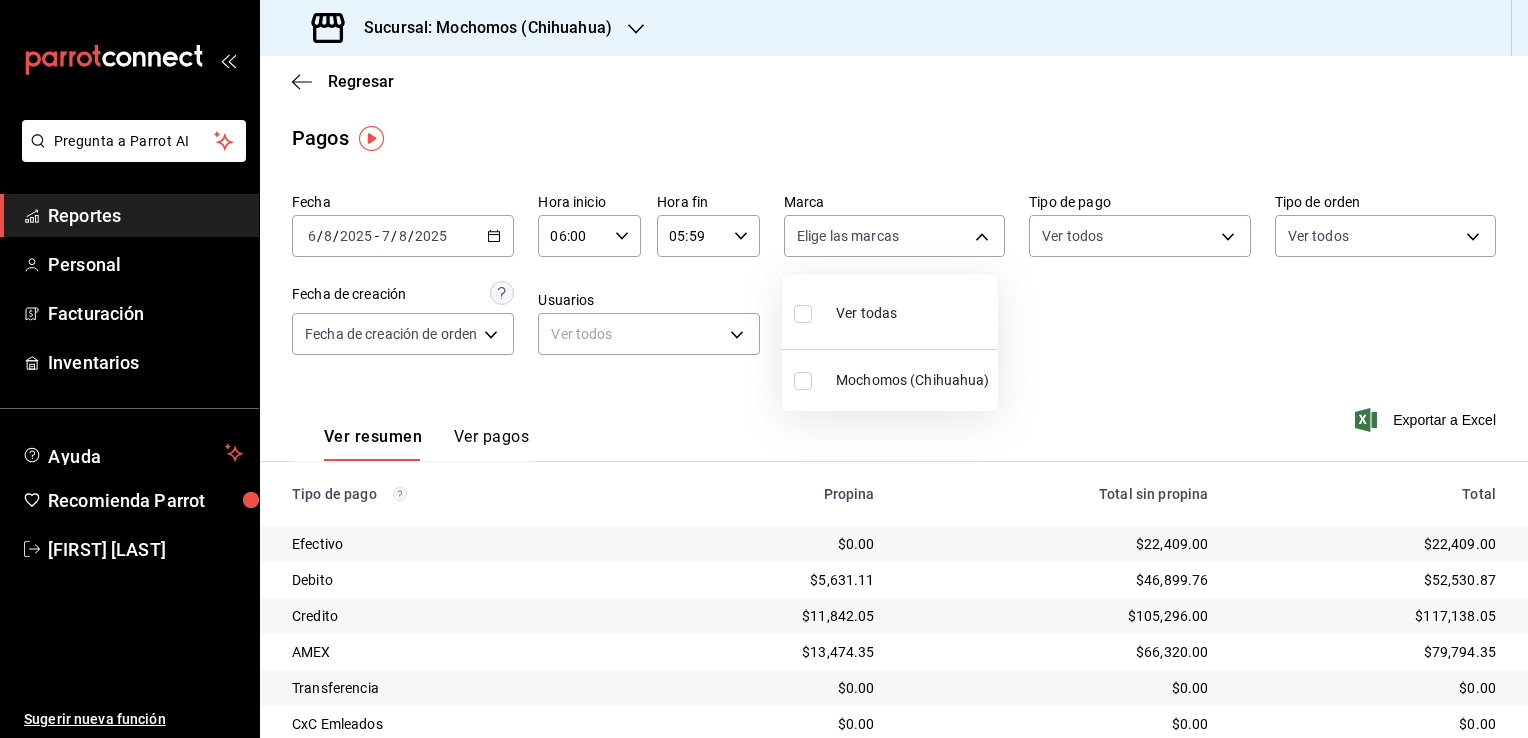 click on "Ver todas" at bounding box center (866, 313) 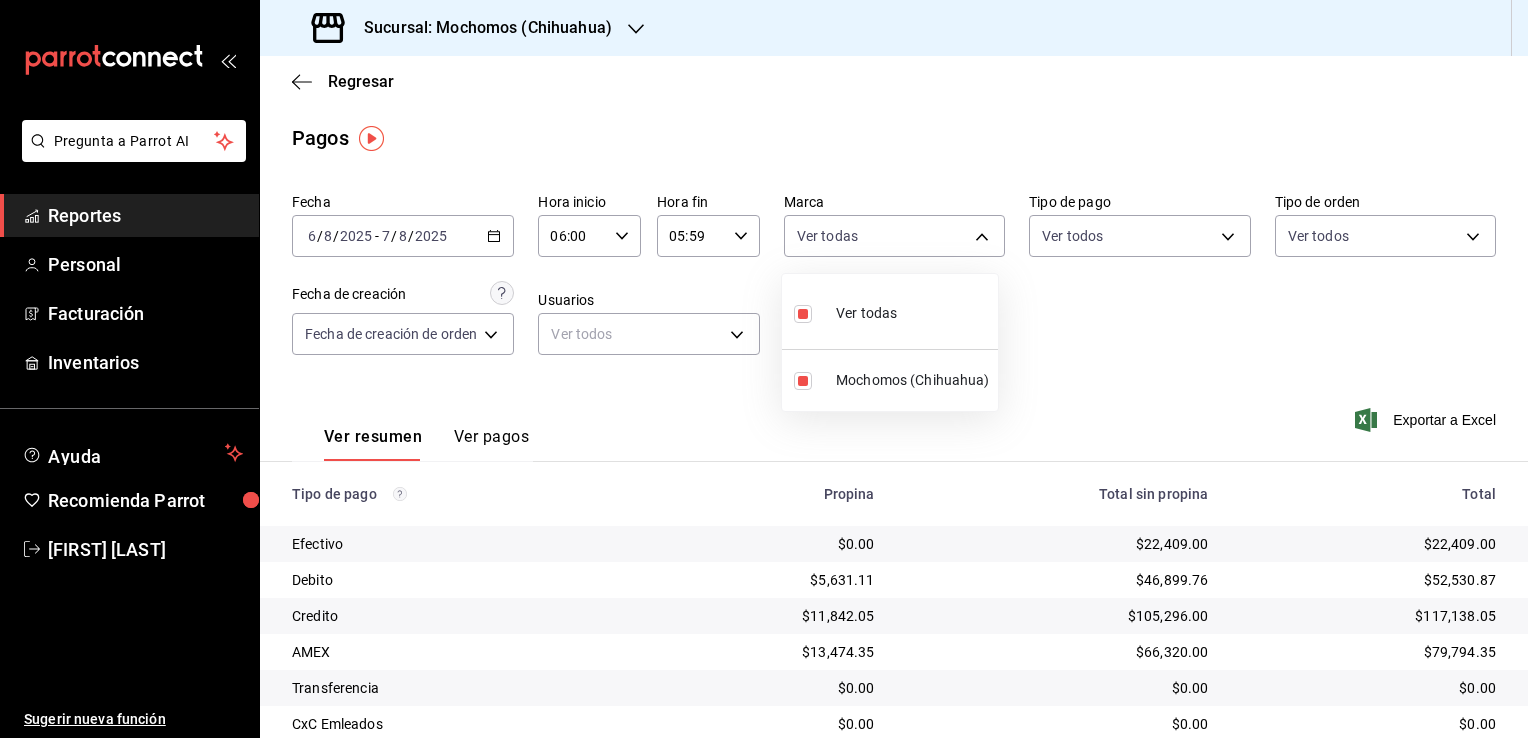 click at bounding box center (764, 369) 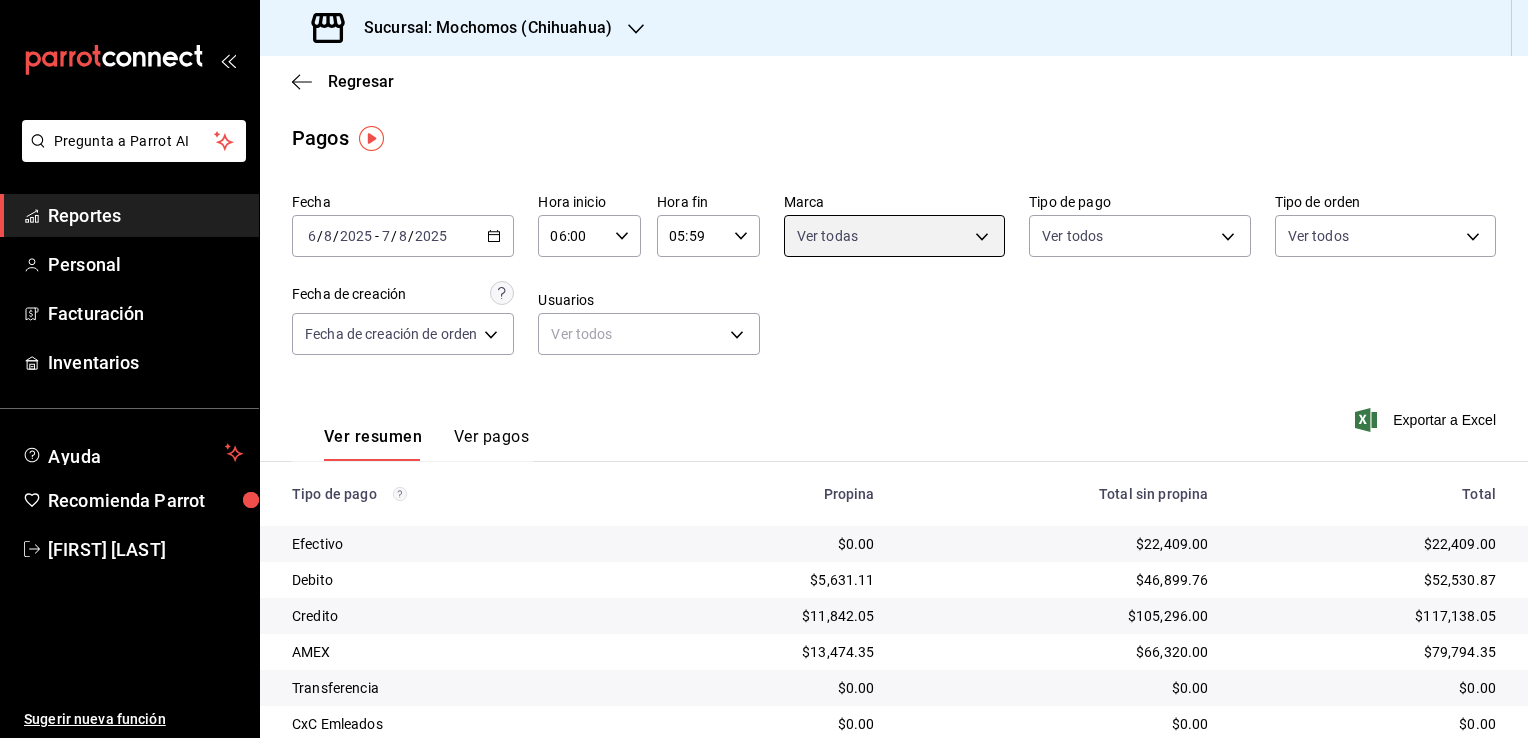 scroll, scrollTop: 108, scrollLeft: 0, axis: vertical 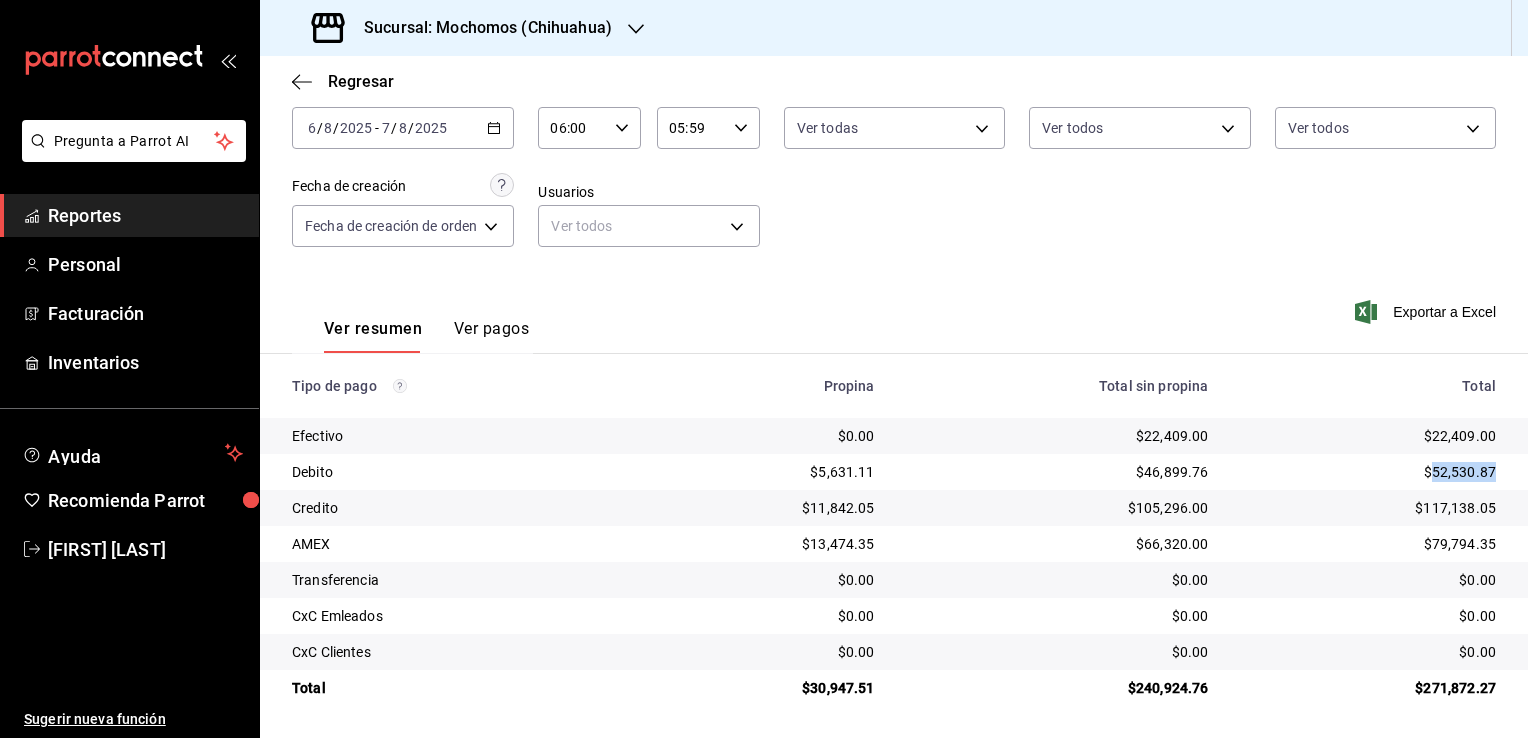 drag, startPoint x: 1419, startPoint y: 474, endPoint x: 1485, endPoint y: 474, distance: 66 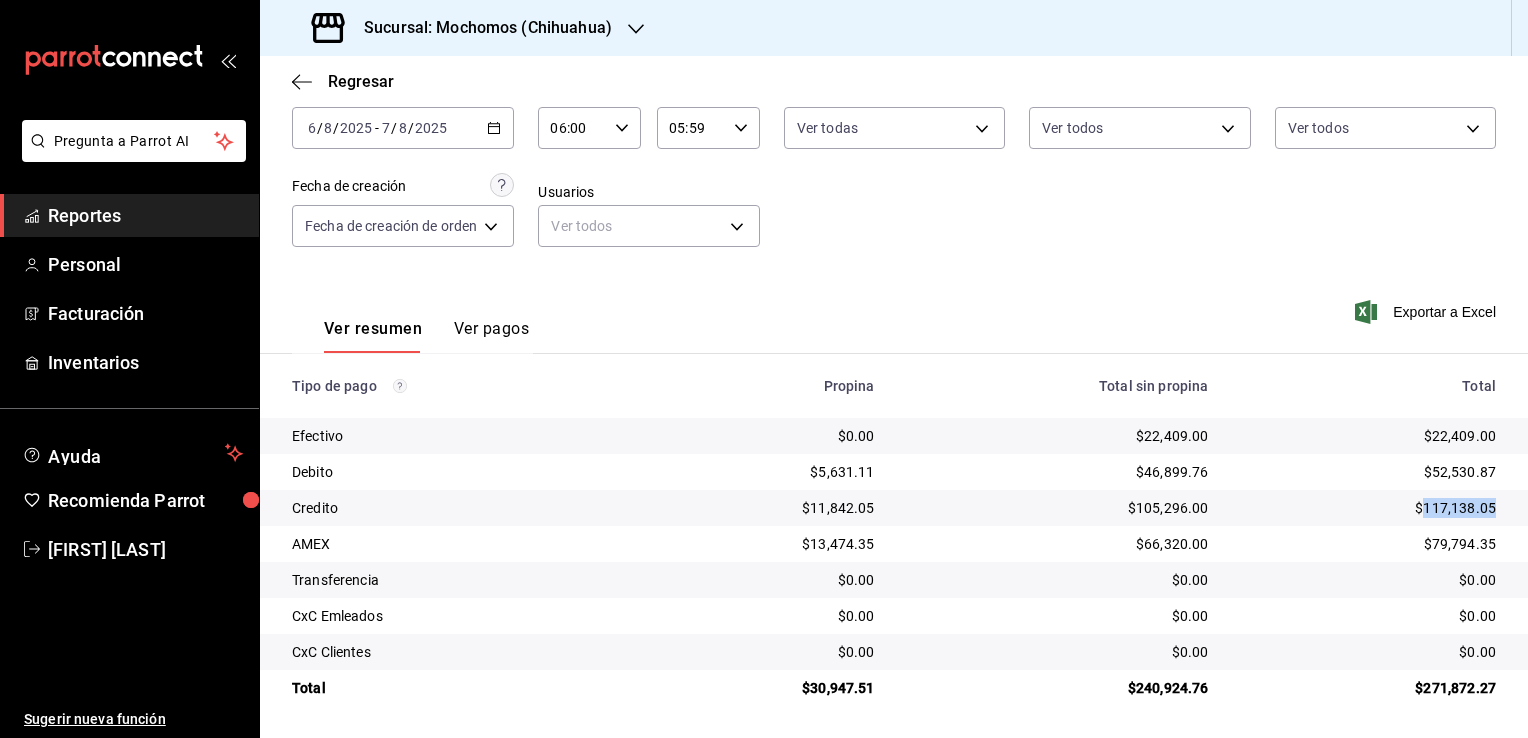 drag, startPoint x: 1410, startPoint y: 510, endPoint x: 1500, endPoint y: 510, distance: 90 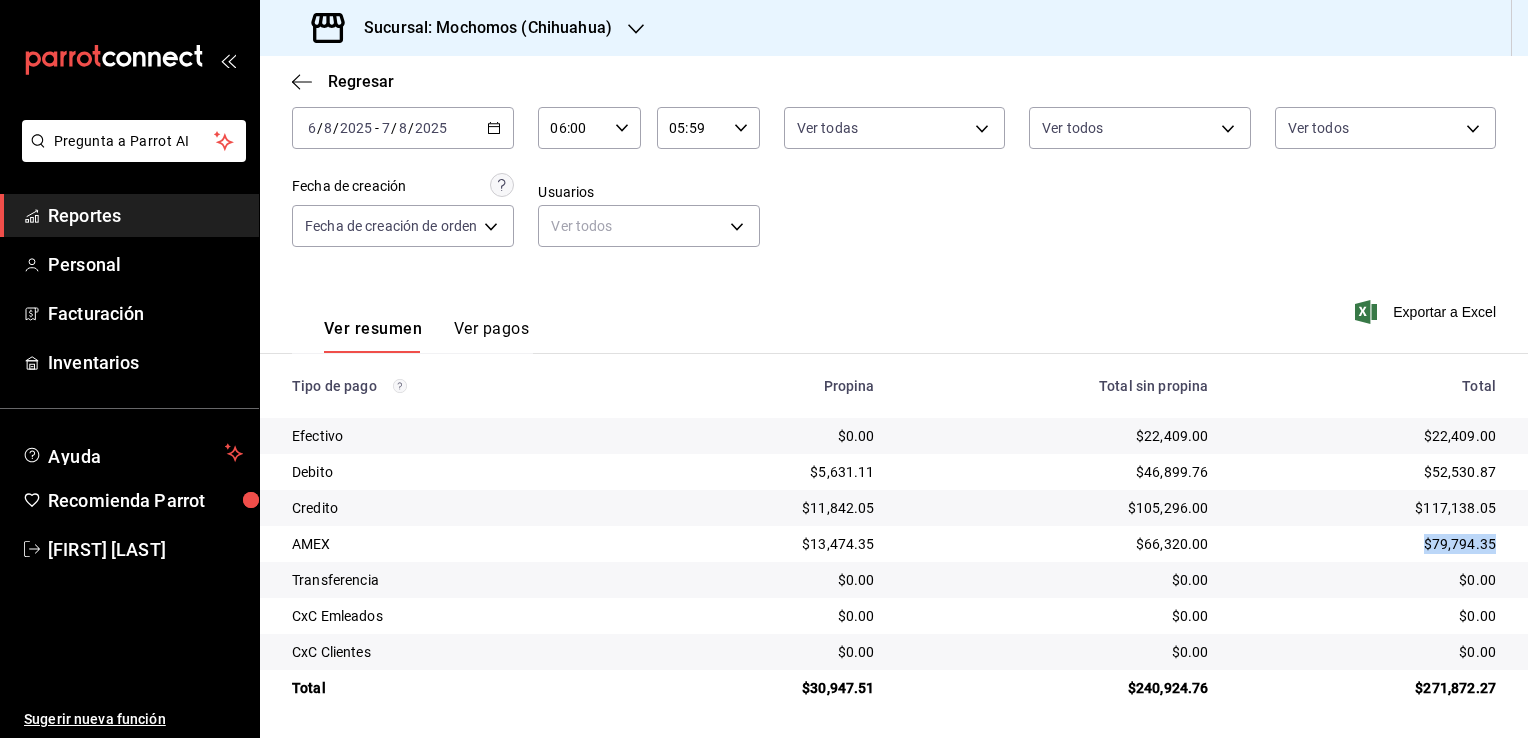 drag, startPoint x: 1413, startPoint y: 544, endPoint x: 1484, endPoint y: 546, distance: 71.02816 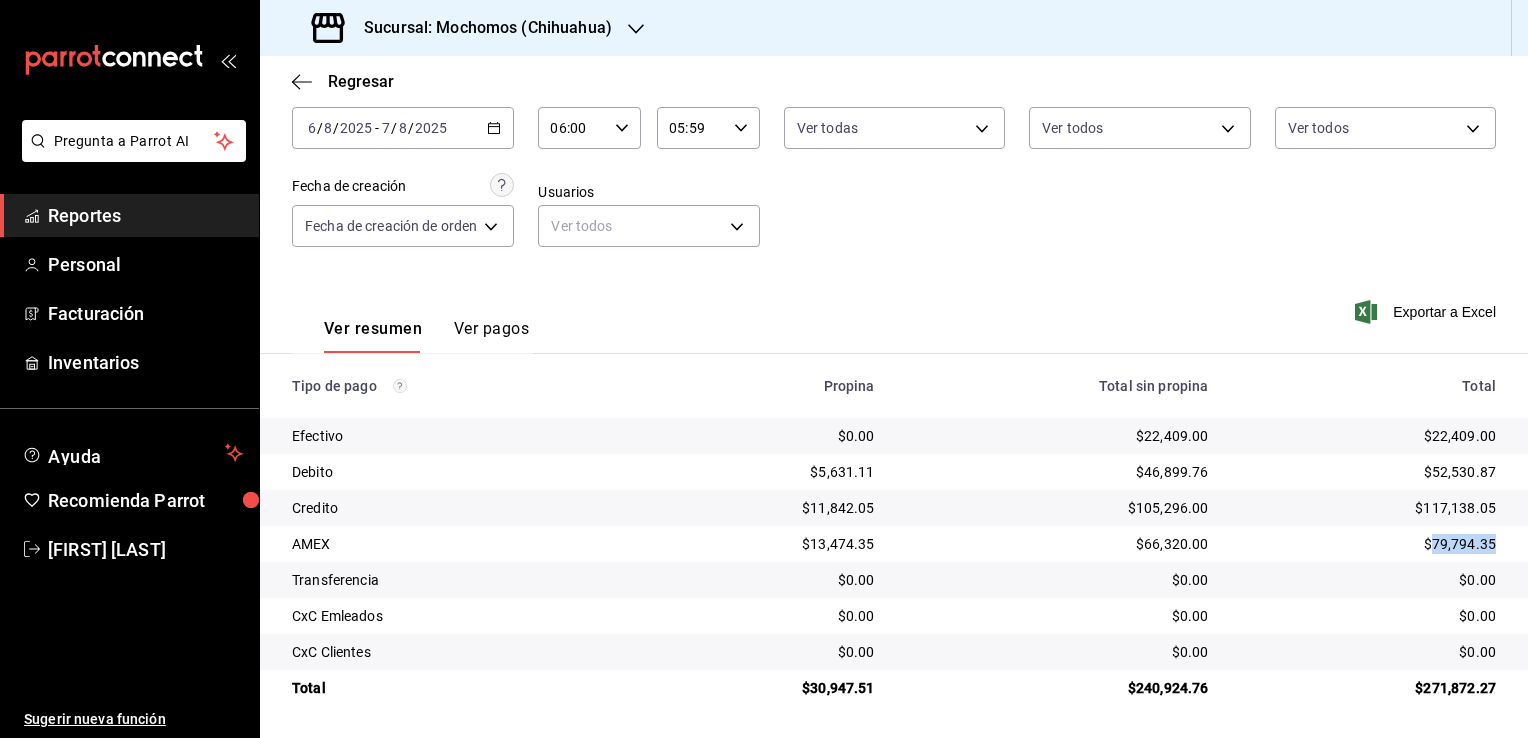 drag, startPoint x: 1483, startPoint y: 546, endPoint x: 1420, endPoint y: 544, distance: 63.03174 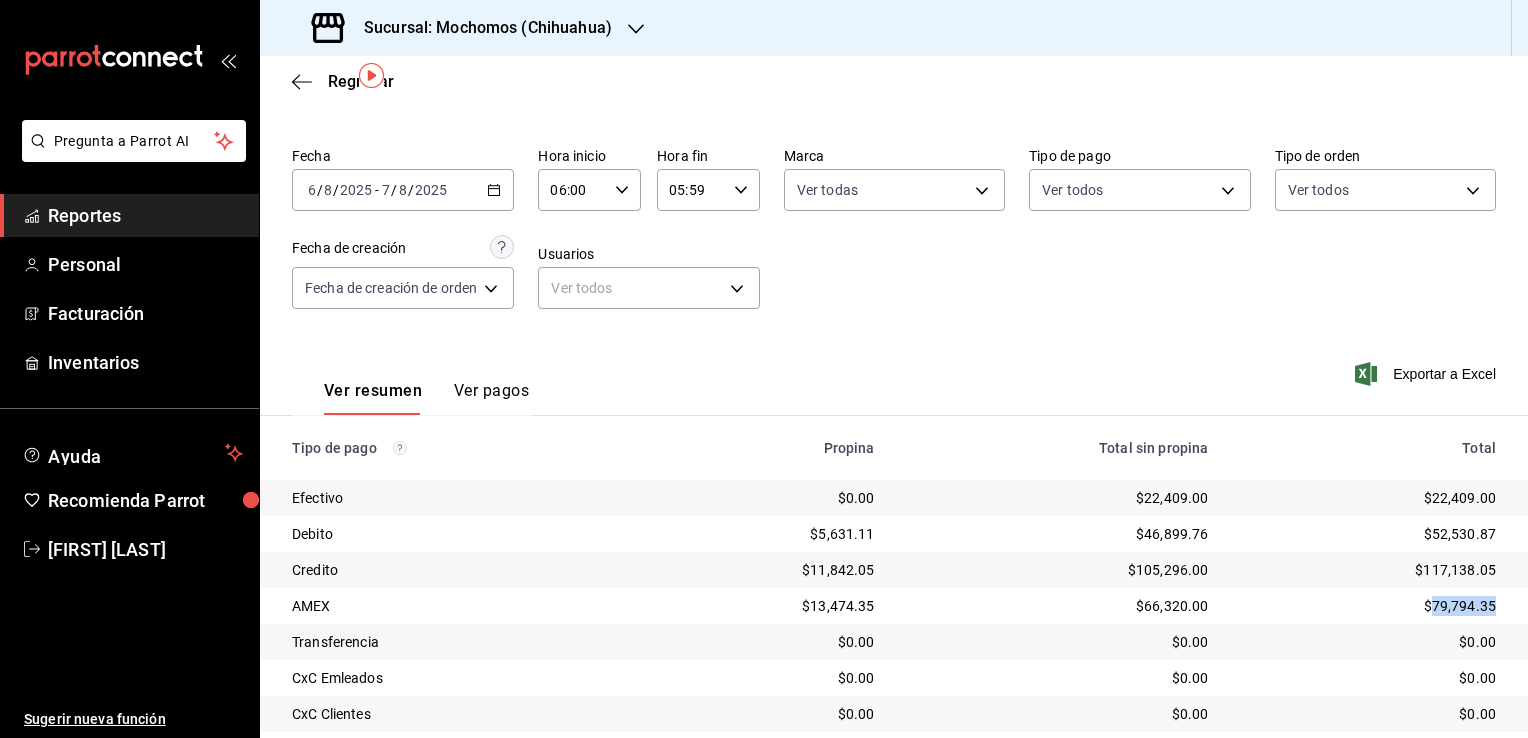scroll, scrollTop: 108, scrollLeft: 0, axis: vertical 